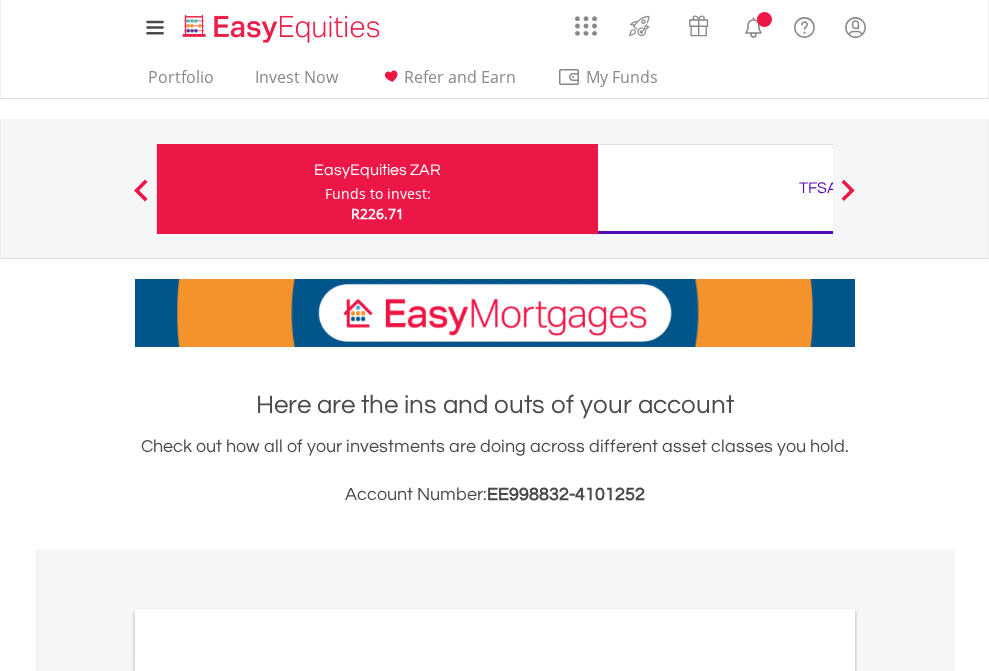 scroll, scrollTop: 0, scrollLeft: 0, axis: both 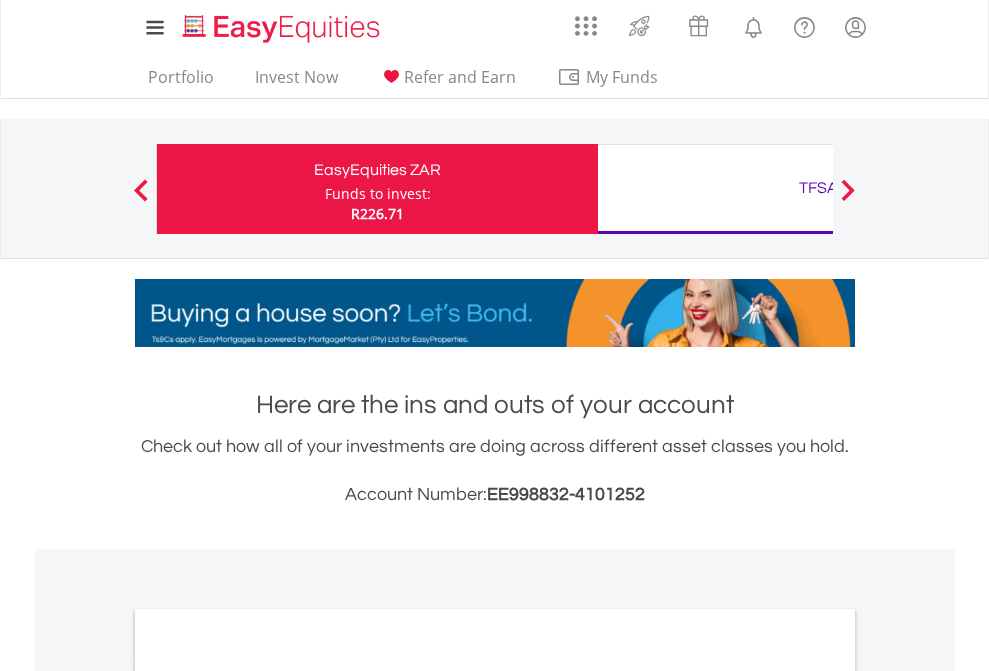 click on "Funds to invest:" at bounding box center (378, 194) 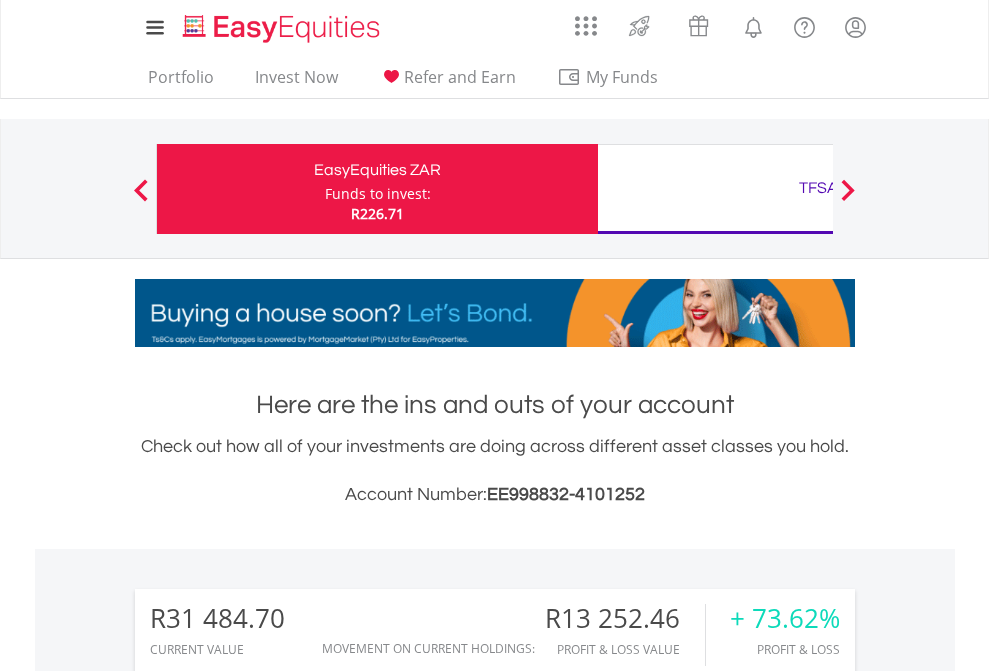 scroll, scrollTop: 999808, scrollLeft: 999687, axis: both 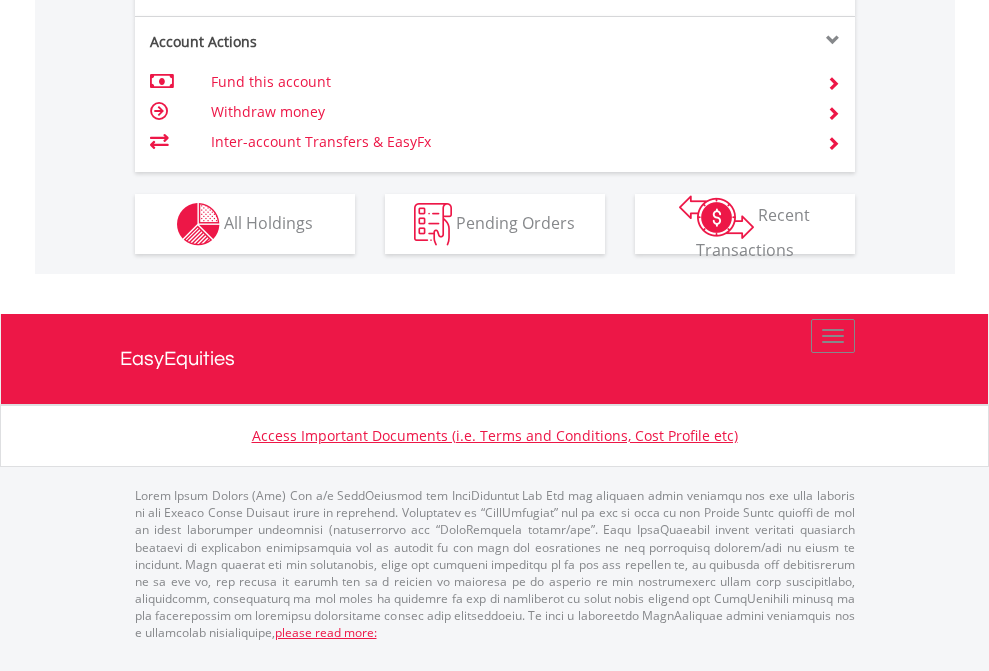 click on "Investment types" at bounding box center (706, -337) 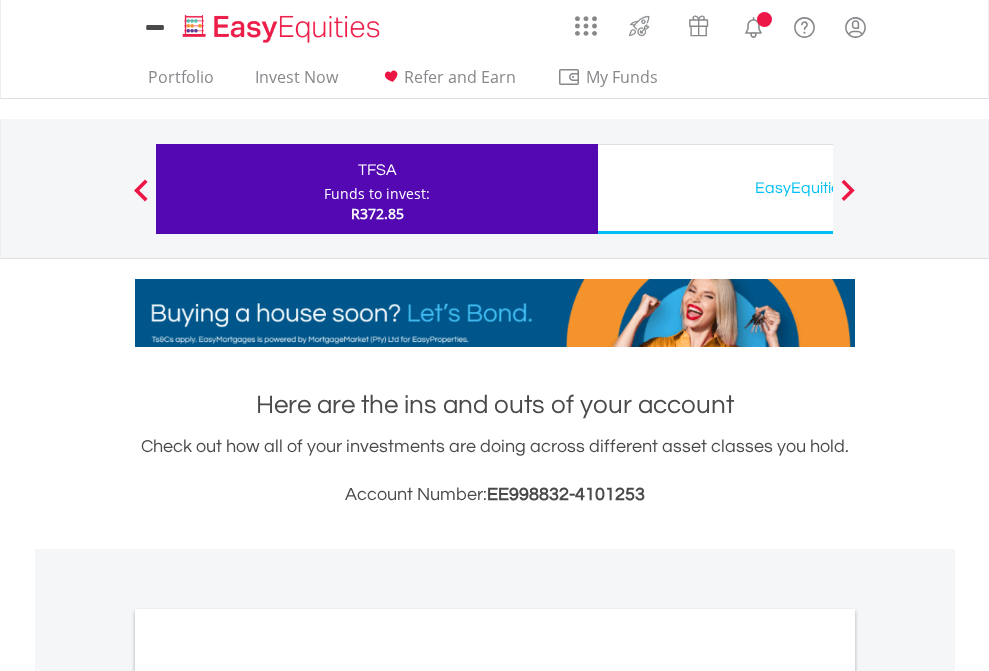 scroll, scrollTop: 0, scrollLeft: 0, axis: both 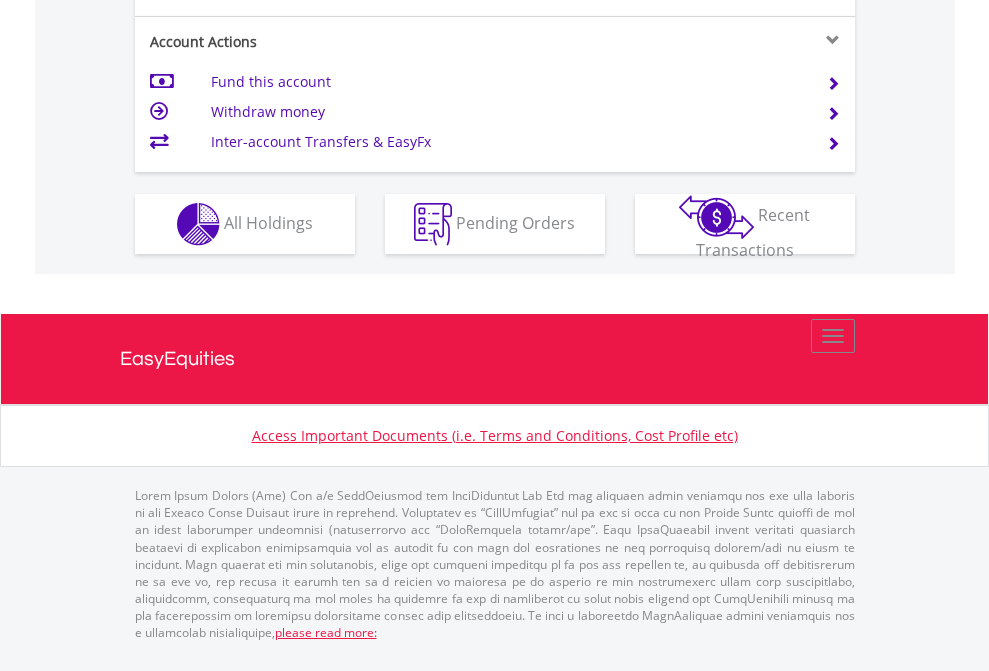 click on "Investment types" at bounding box center (706, -337) 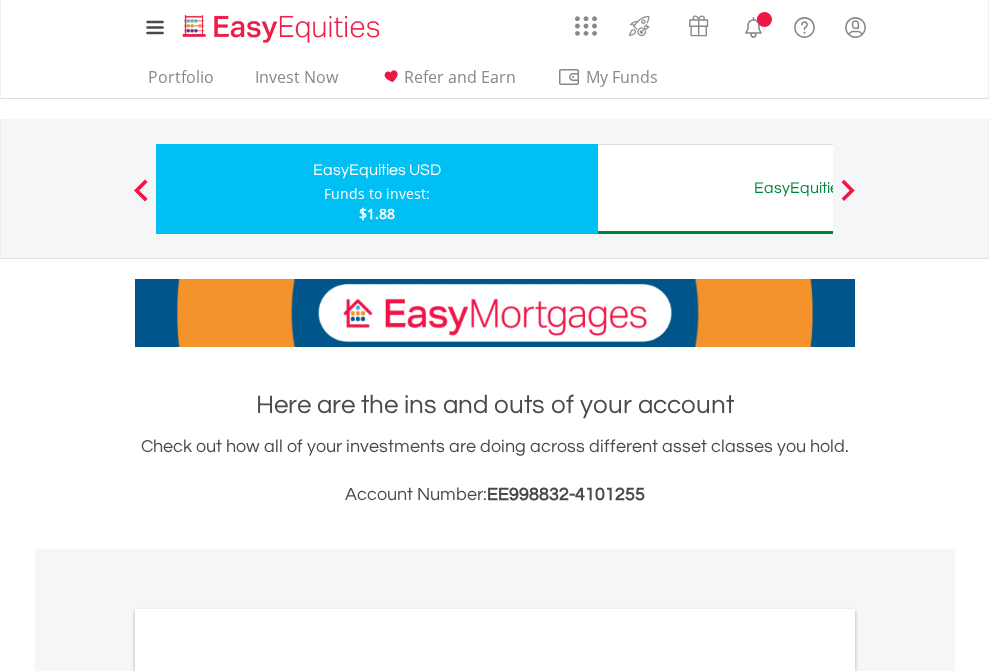 scroll, scrollTop: 0, scrollLeft: 0, axis: both 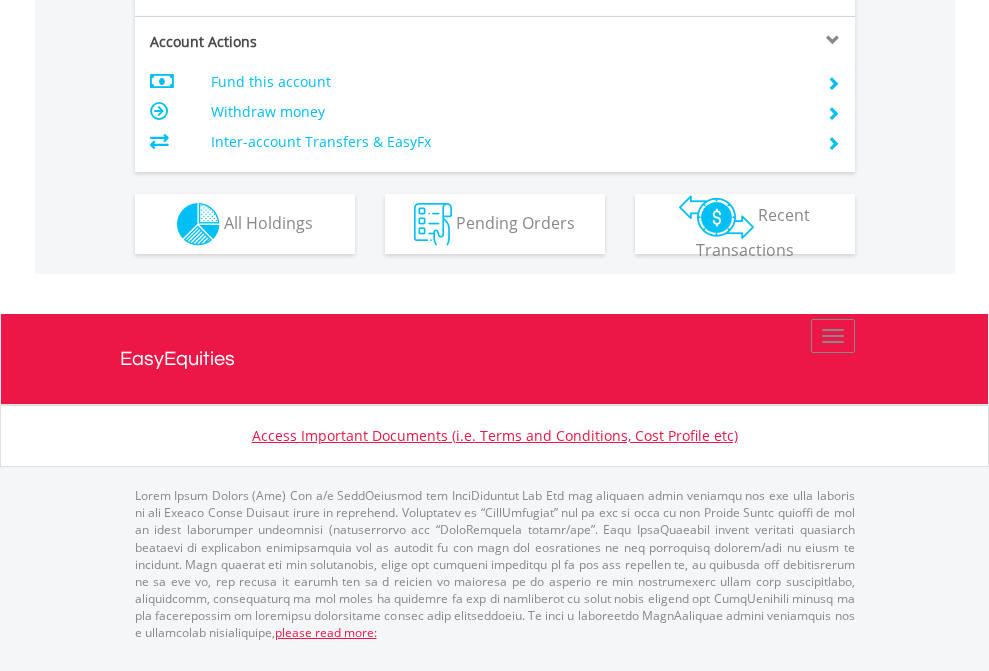 click on "Investment types" at bounding box center (706, -337) 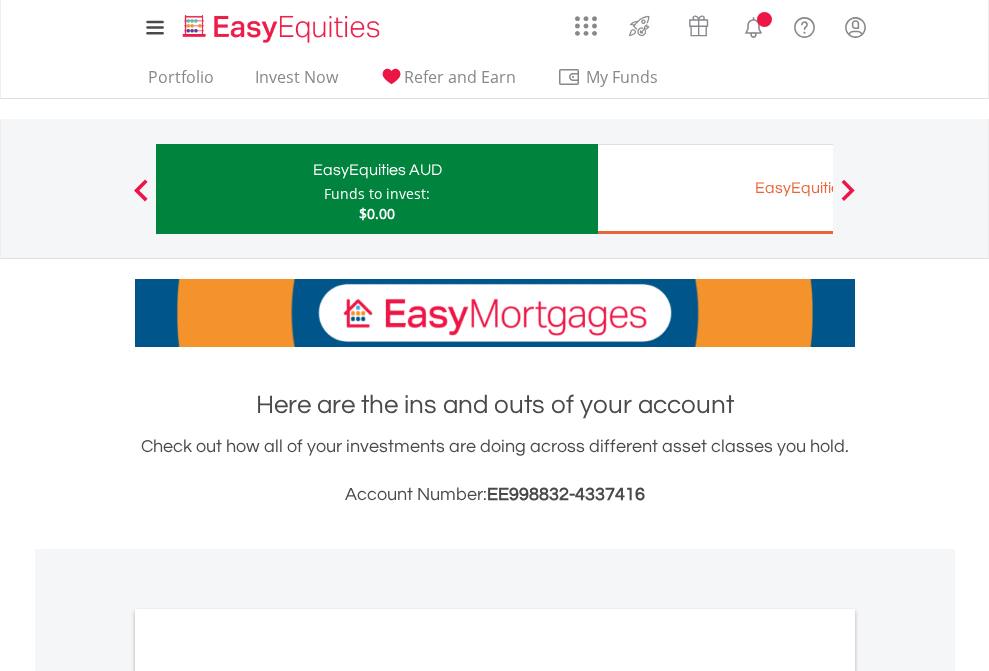 scroll, scrollTop: 0, scrollLeft: 0, axis: both 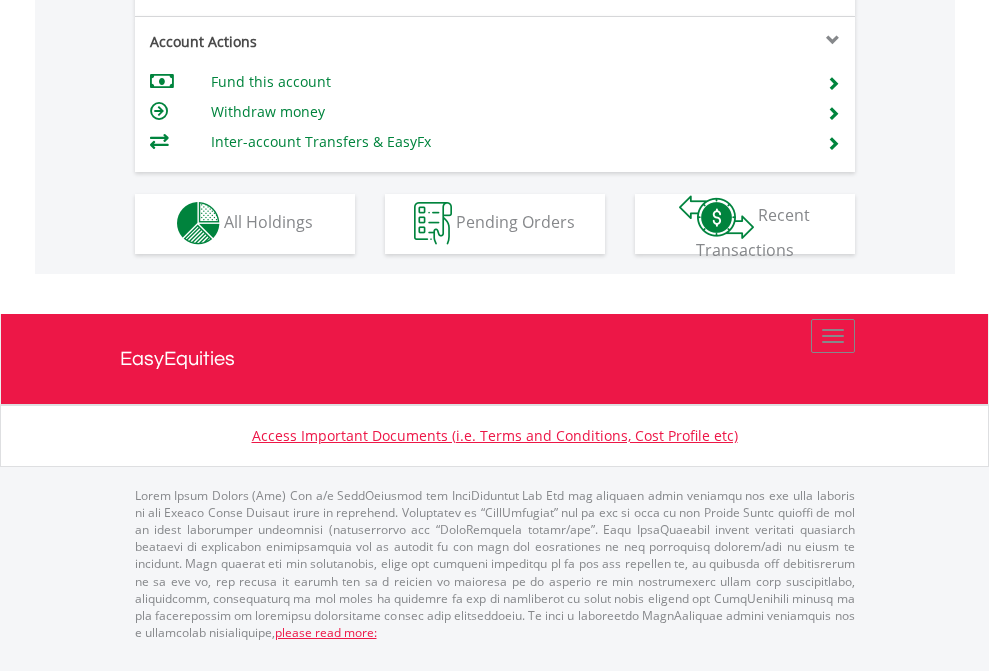 click on "Investment types" at bounding box center [706, -353] 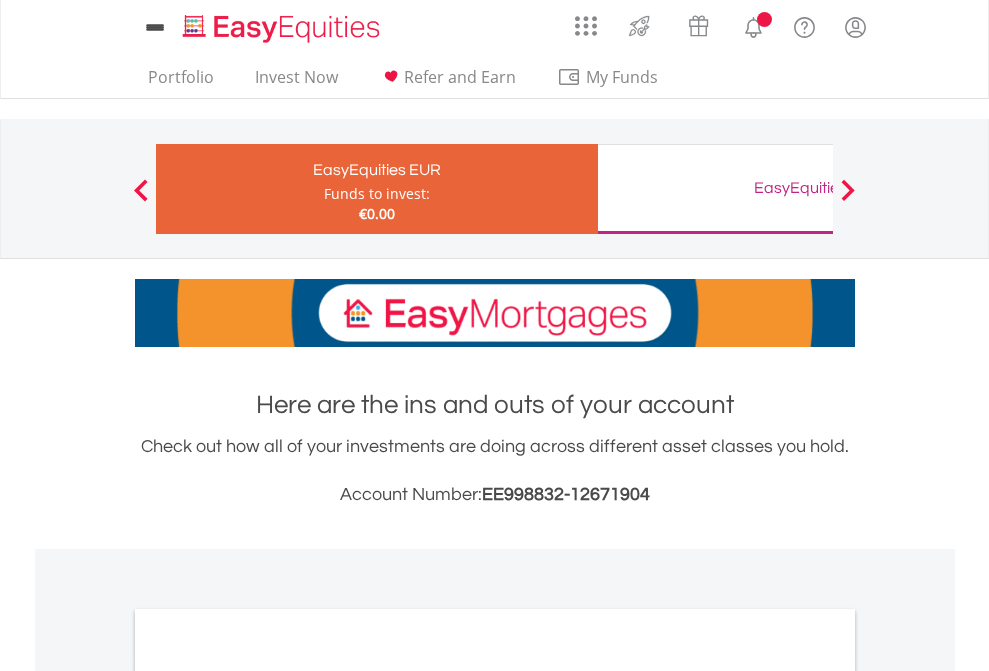 scroll, scrollTop: 0, scrollLeft: 0, axis: both 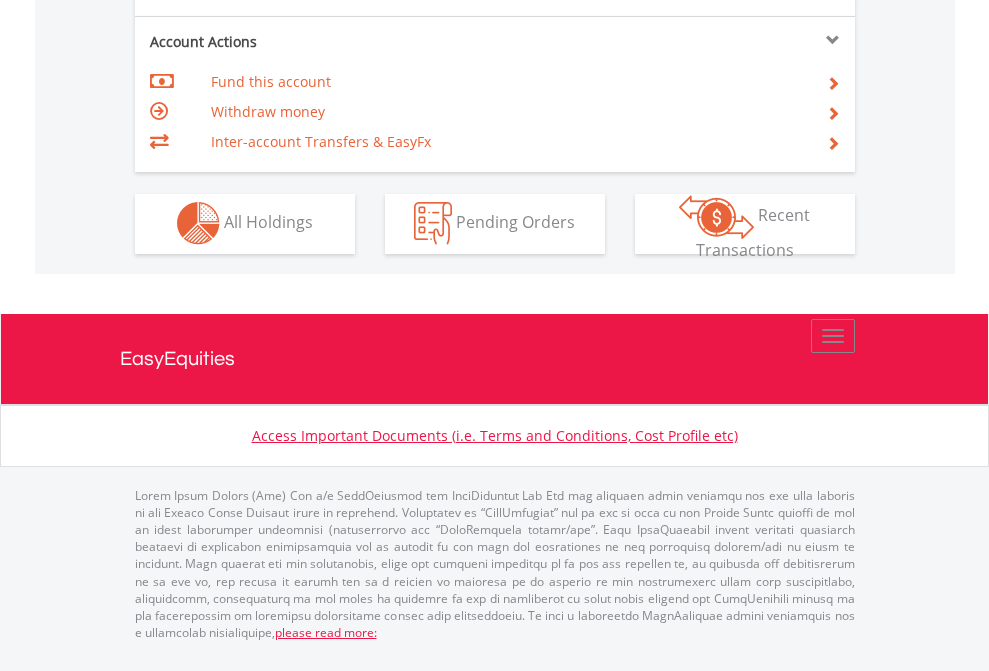 click on "Investment types" at bounding box center (706, -353) 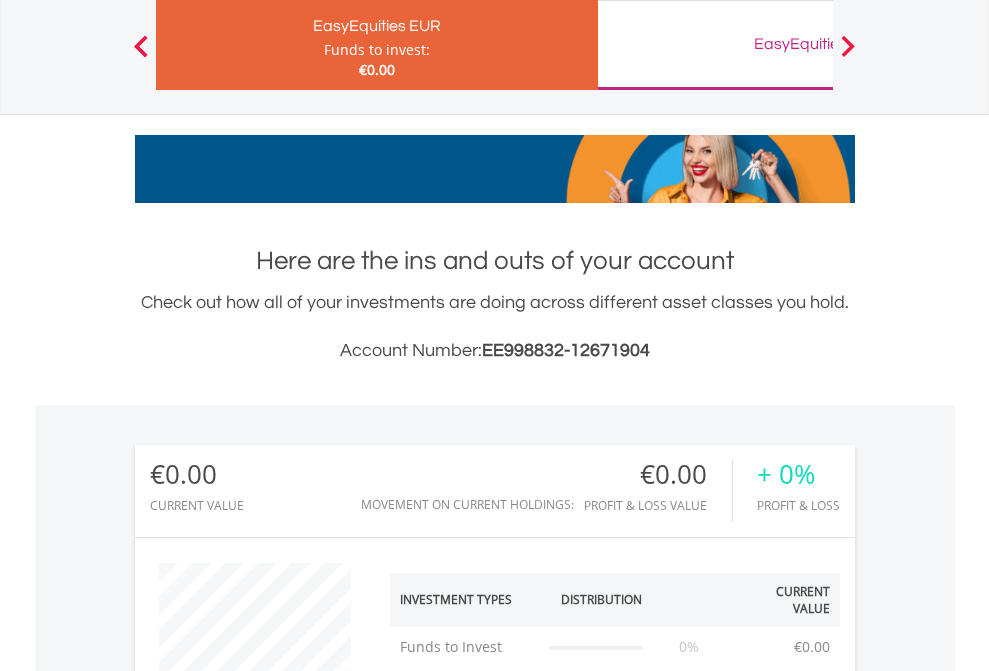 click on "EasyEquities GBP" at bounding box center [818, 44] 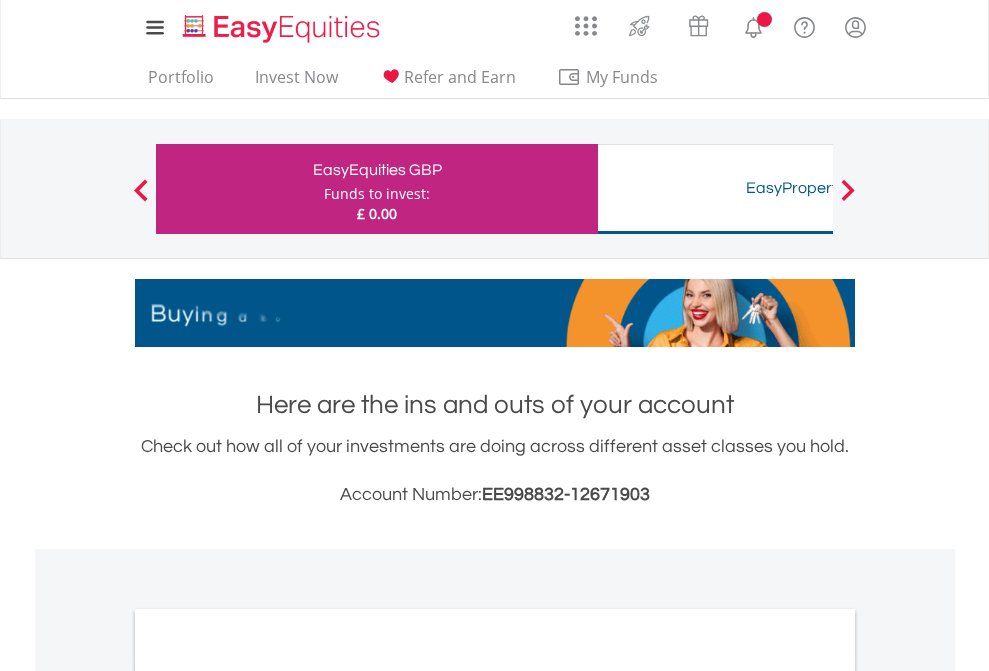 scroll, scrollTop: 0, scrollLeft: 0, axis: both 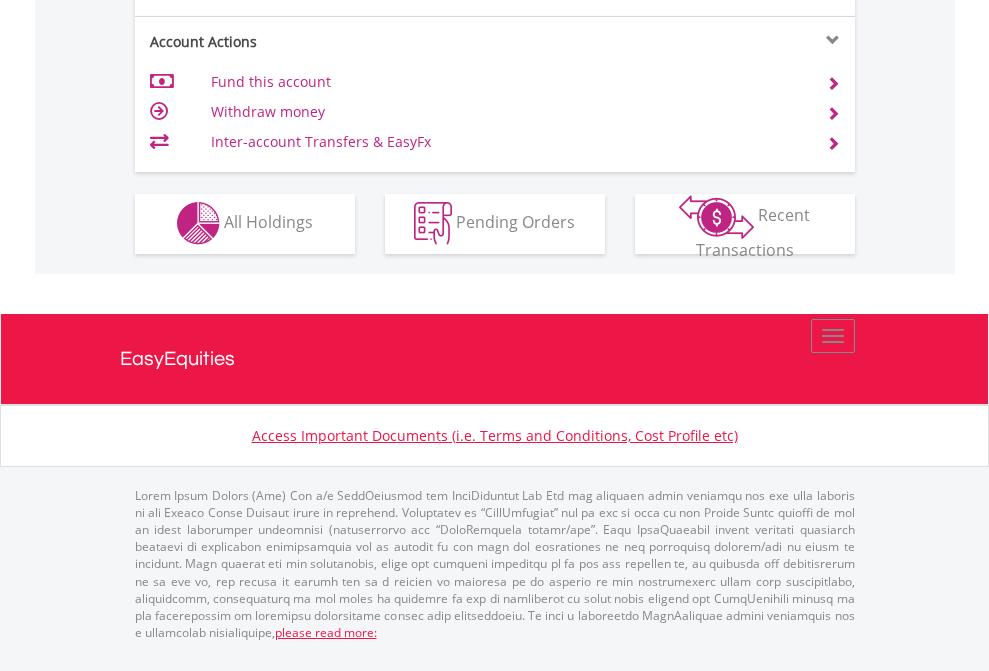 click on "Investment types" at bounding box center [706, -353] 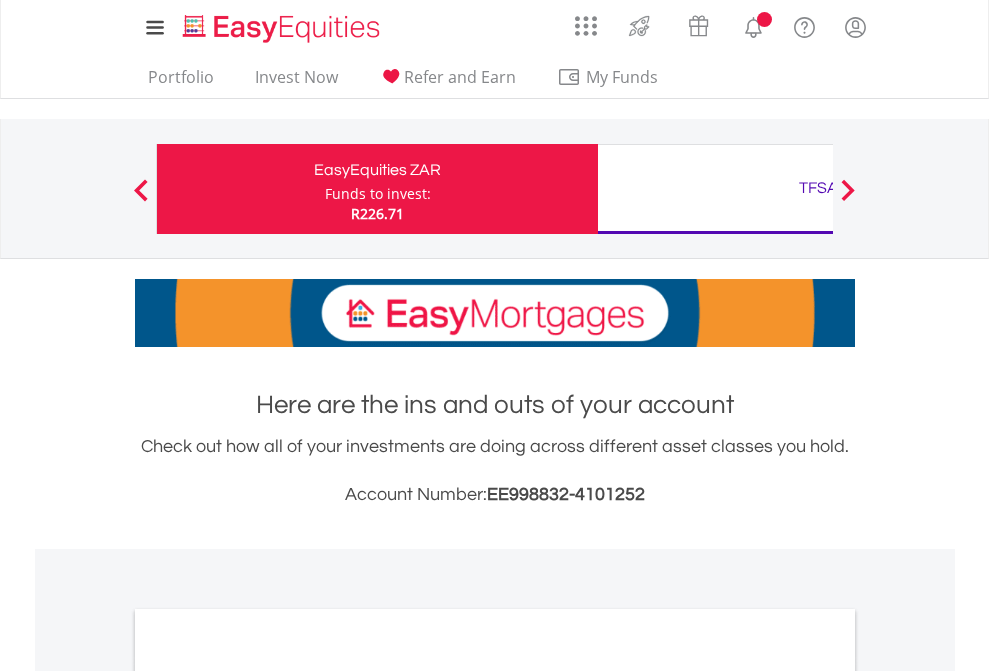 scroll, scrollTop: 0, scrollLeft: 0, axis: both 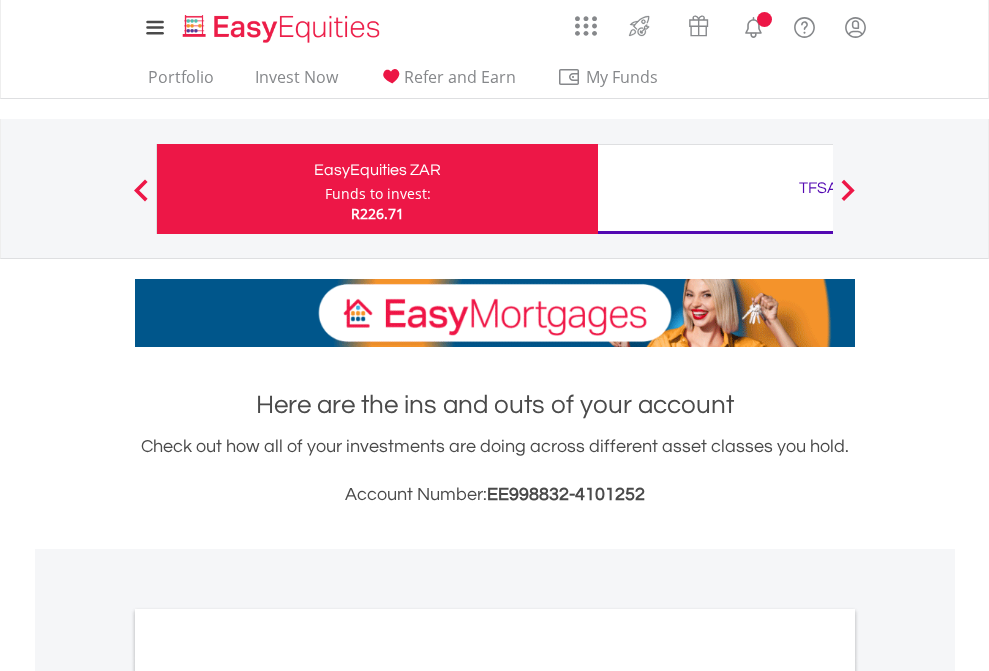 click on "﻿
Distribution
Current Value
Show All
Go to  Invest Now  to diversify your investment types.
Investment types
Manager" at bounding box center (0, 0) 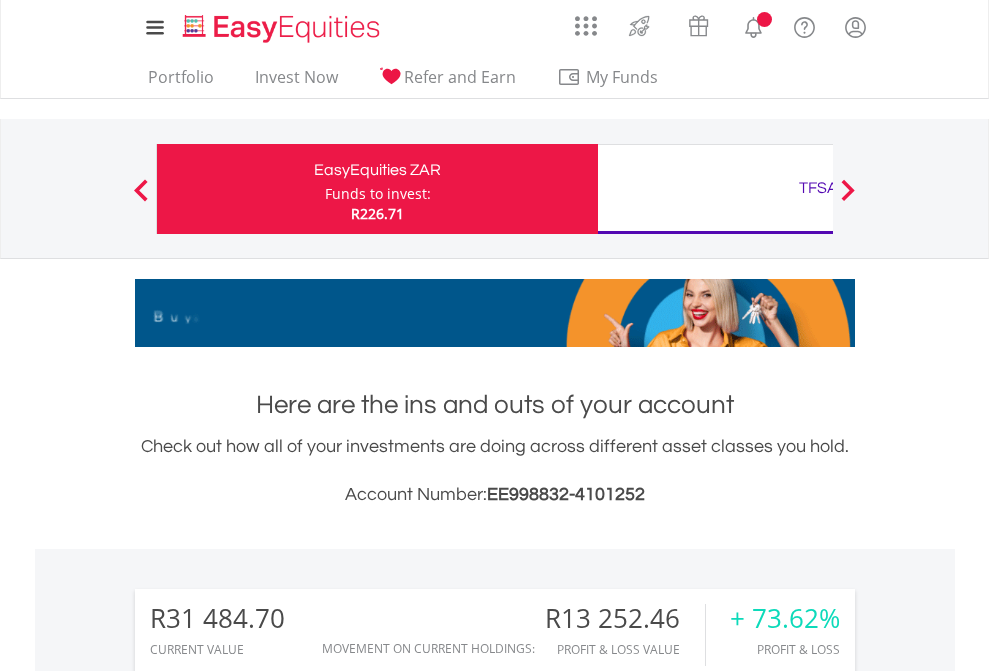 scroll, scrollTop: 1202, scrollLeft: 0, axis: vertical 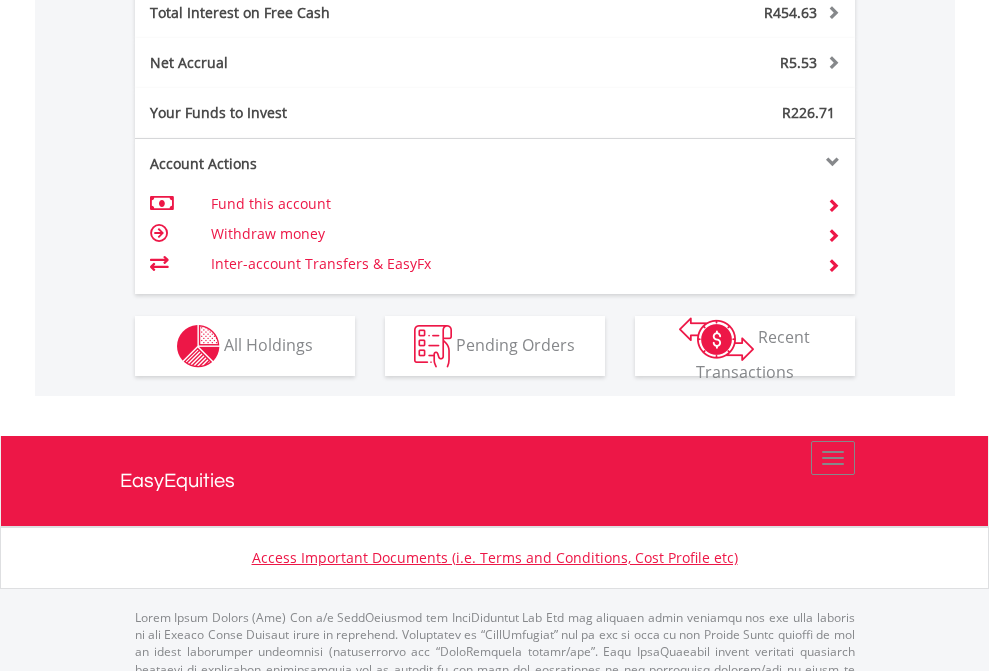 click on "TFSA" at bounding box center [818, -1014] 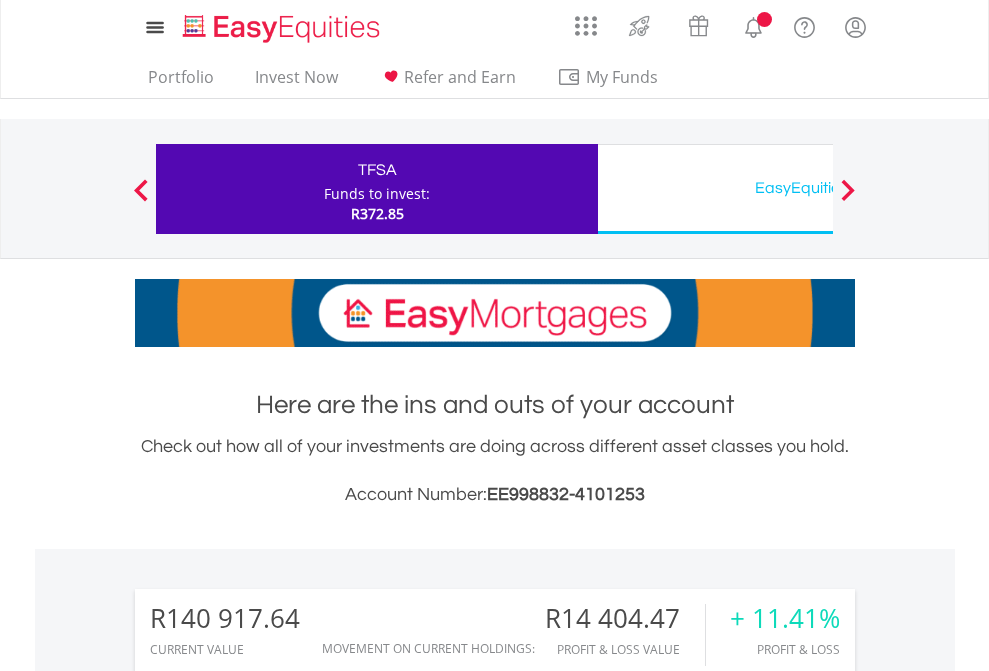 scroll, scrollTop: 0, scrollLeft: 0, axis: both 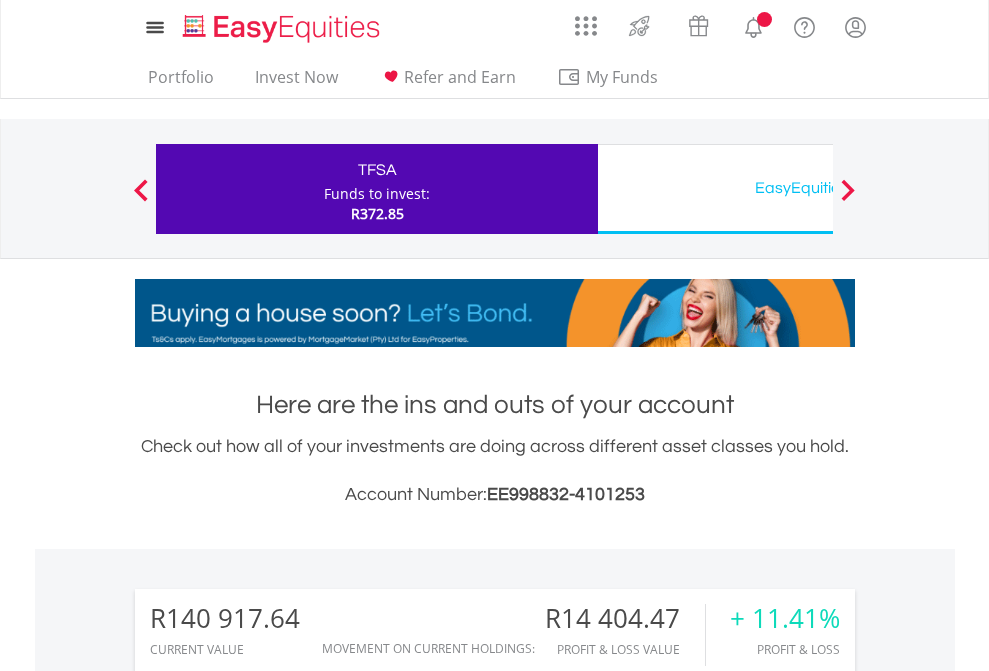 click on "All Holdings" at bounding box center (268, 1546) 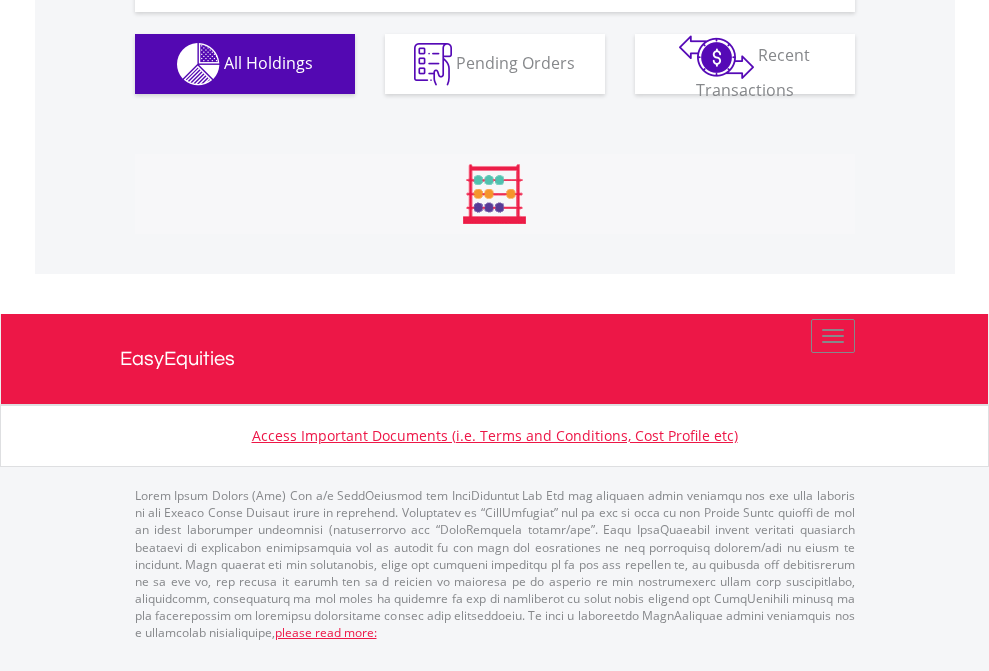 scroll, scrollTop: 2304, scrollLeft: 0, axis: vertical 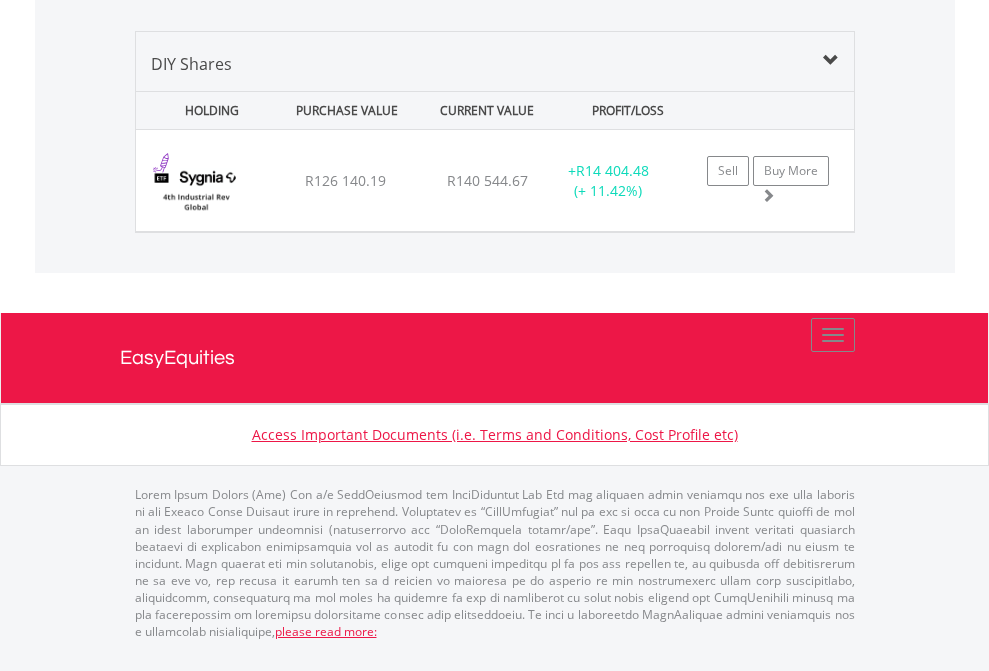 click on "EasyEquities USD" at bounding box center [818, -1419] 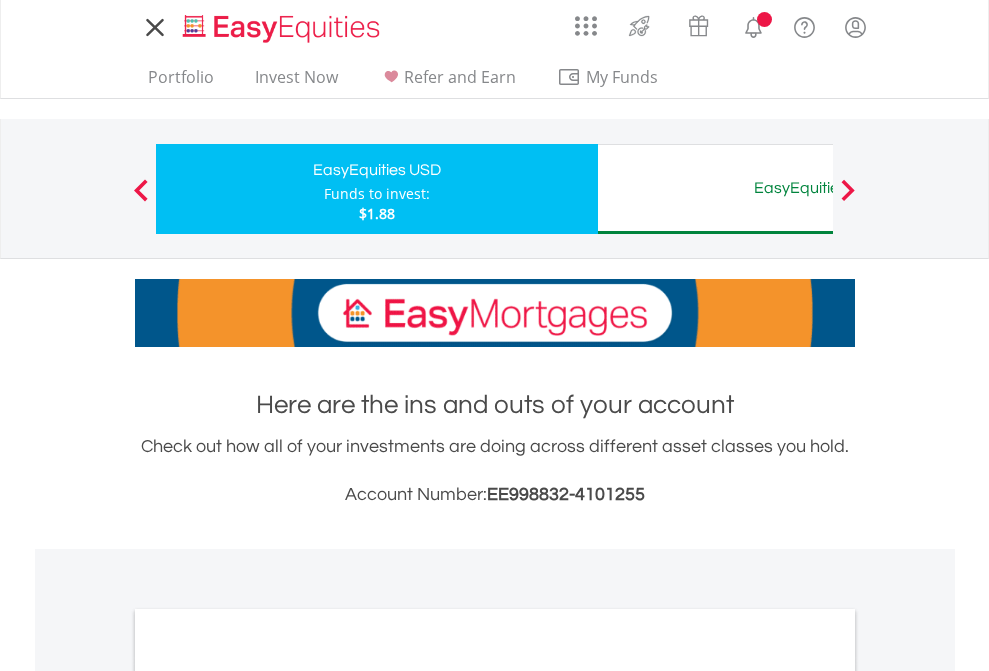 scroll, scrollTop: 0, scrollLeft: 0, axis: both 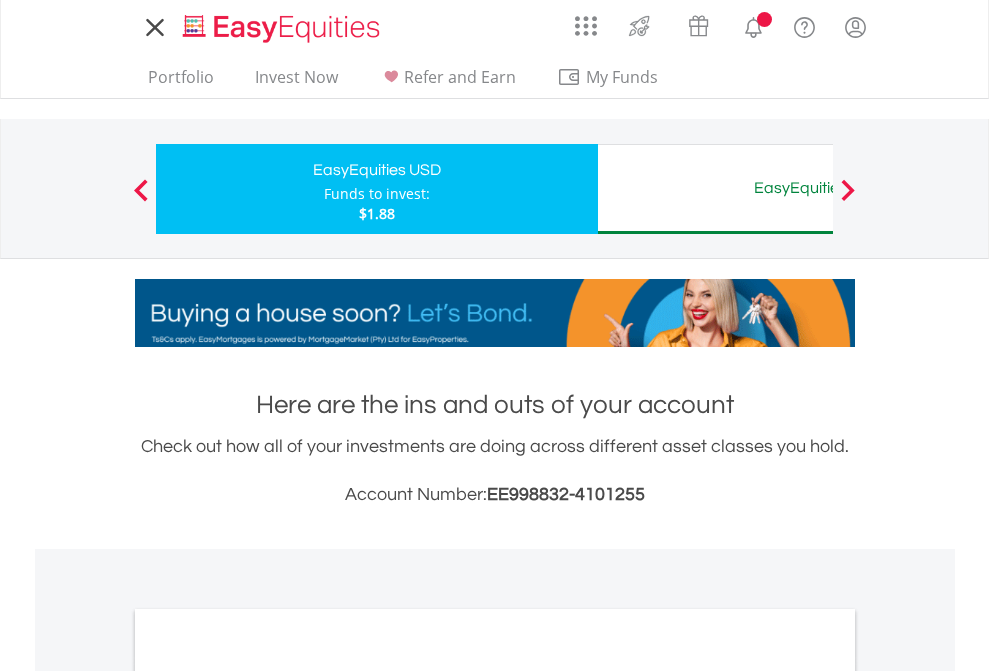 click on "All Holdings" at bounding box center [268, 1096] 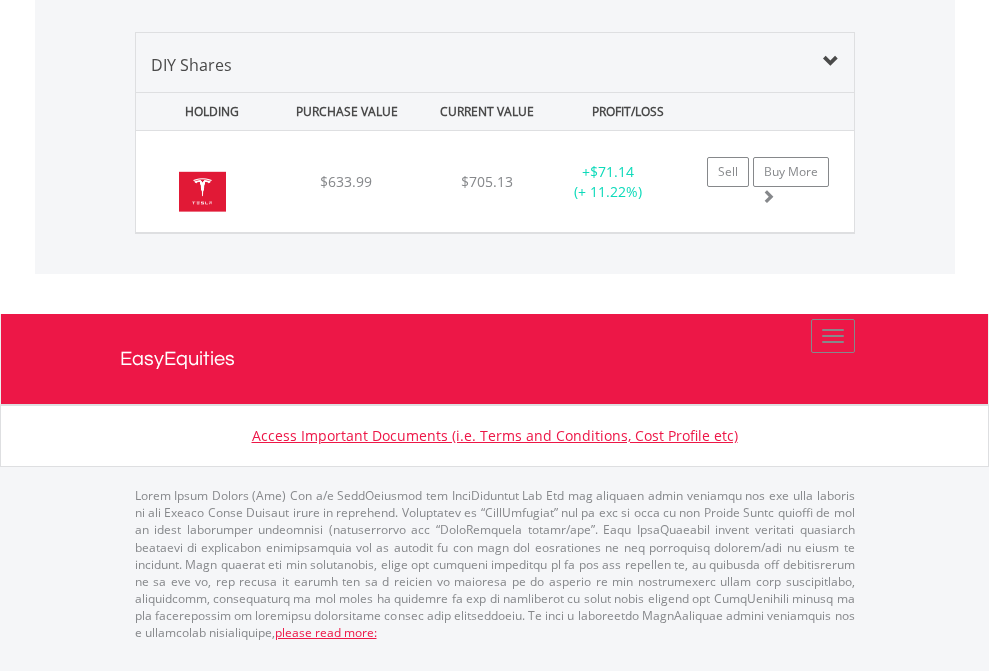 scroll, scrollTop: 2225, scrollLeft: 0, axis: vertical 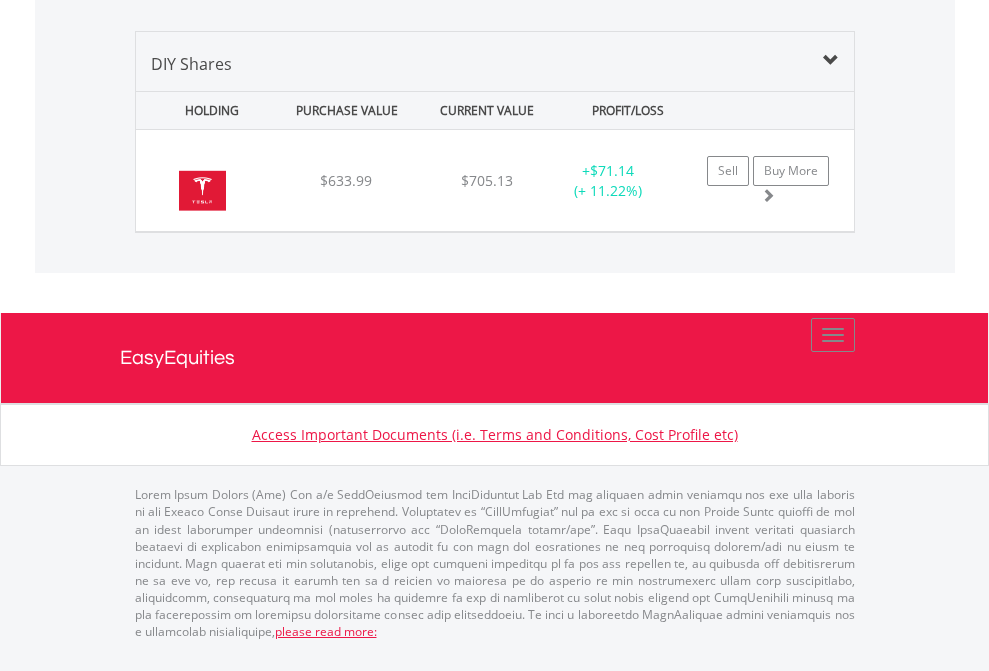 click on "EasyEquities AUD" at bounding box center (818, -1339) 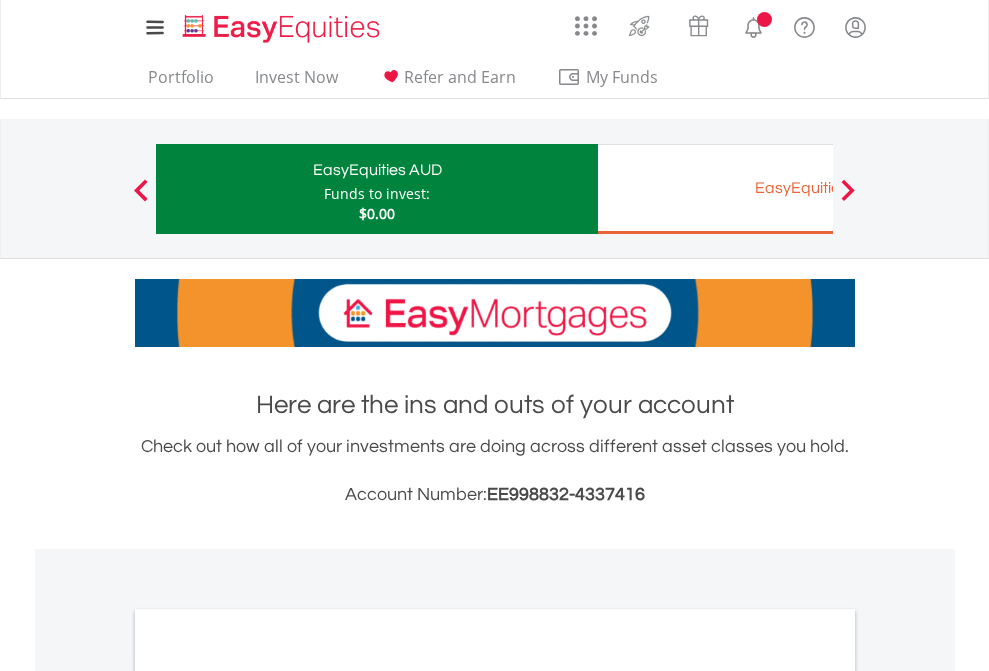 scroll, scrollTop: 0, scrollLeft: 0, axis: both 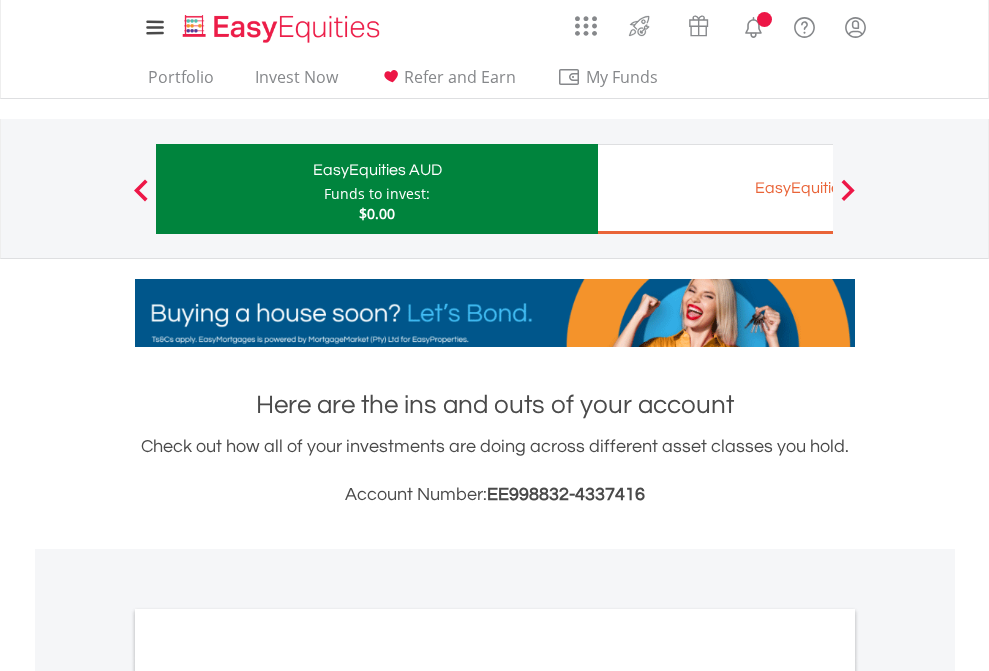 click on "All Holdings" at bounding box center [268, 1096] 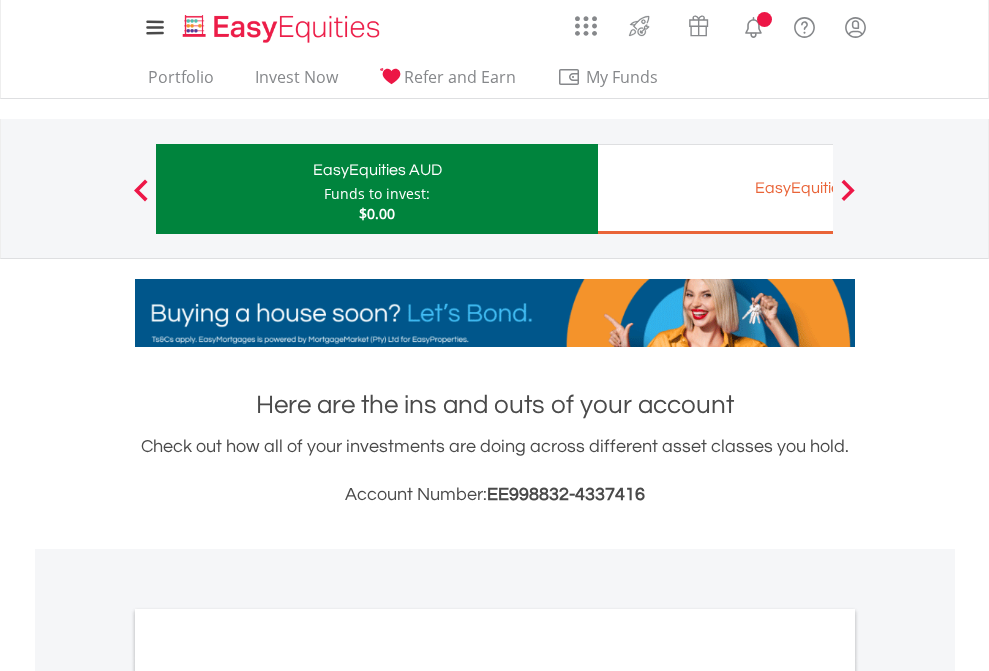 scroll, scrollTop: 1202, scrollLeft: 0, axis: vertical 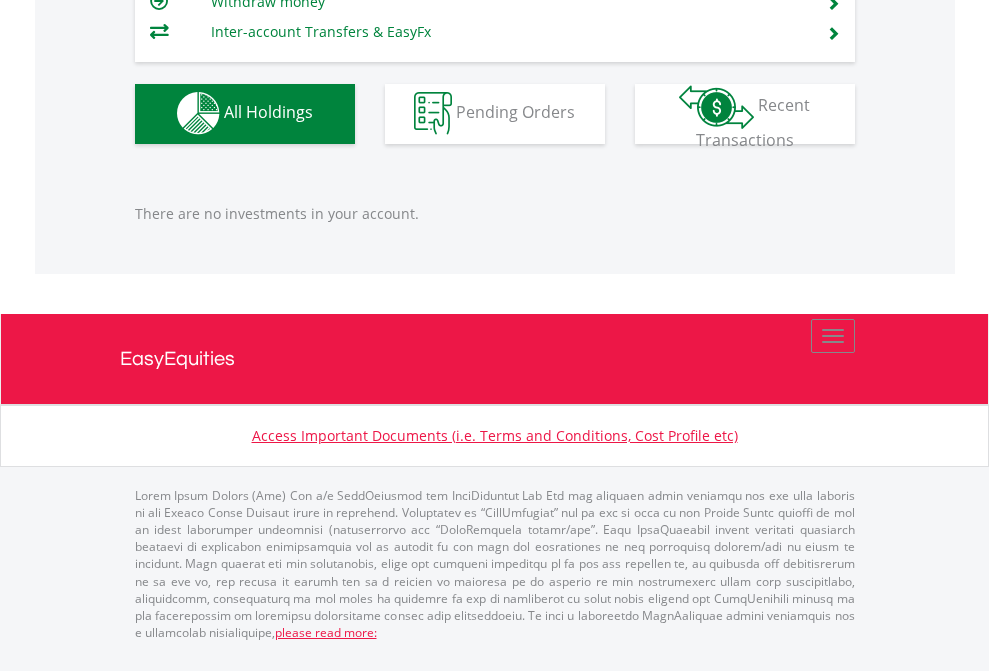 click on "EasyEquities EUR" at bounding box center (818, -1142) 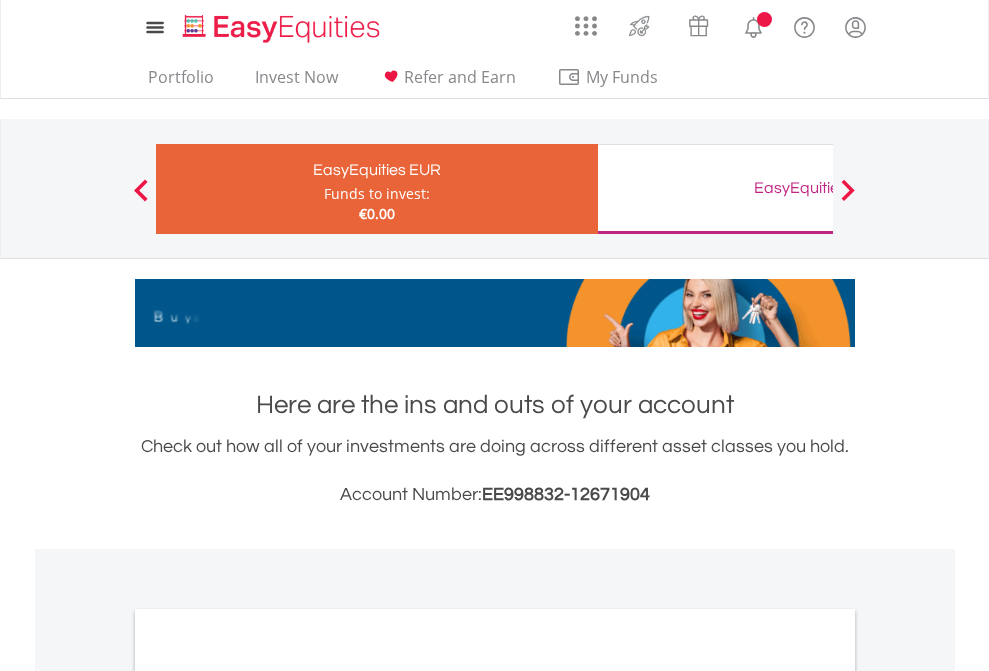 click on "All Holdings" at bounding box center [268, 1096] 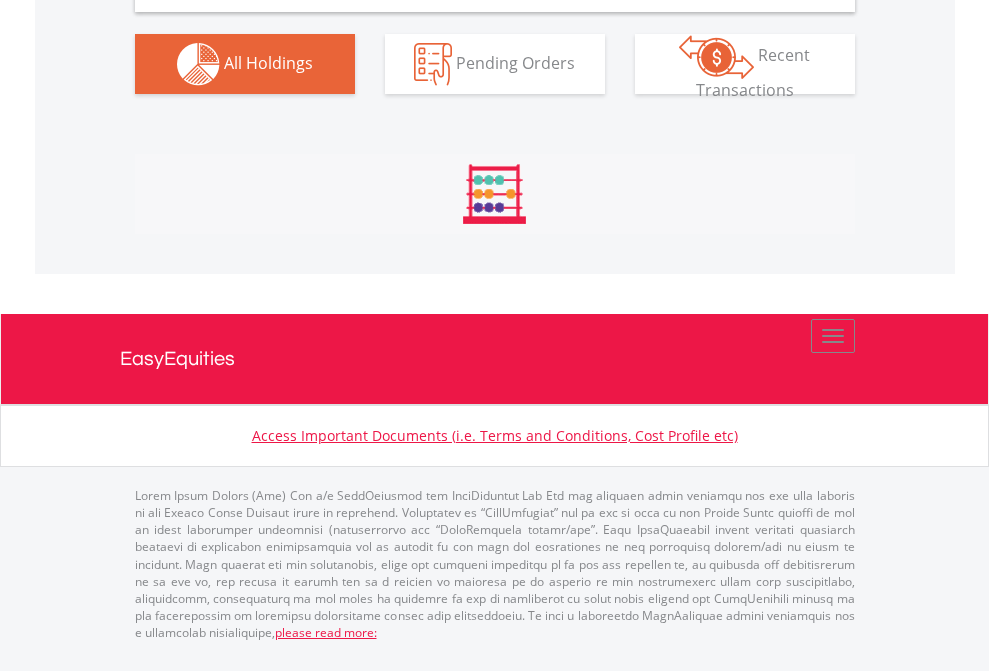 scroll, scrollTop: 1202, scrollLeft: 0, axis: vertical 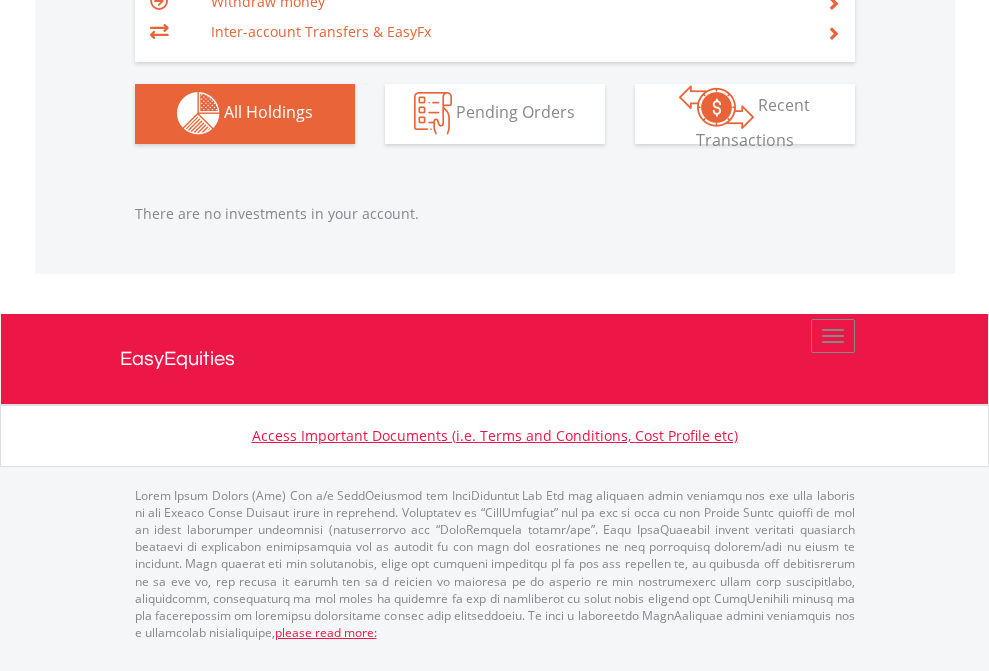 click on "EasyEquities GBP" at bounding box center [818, -1142] 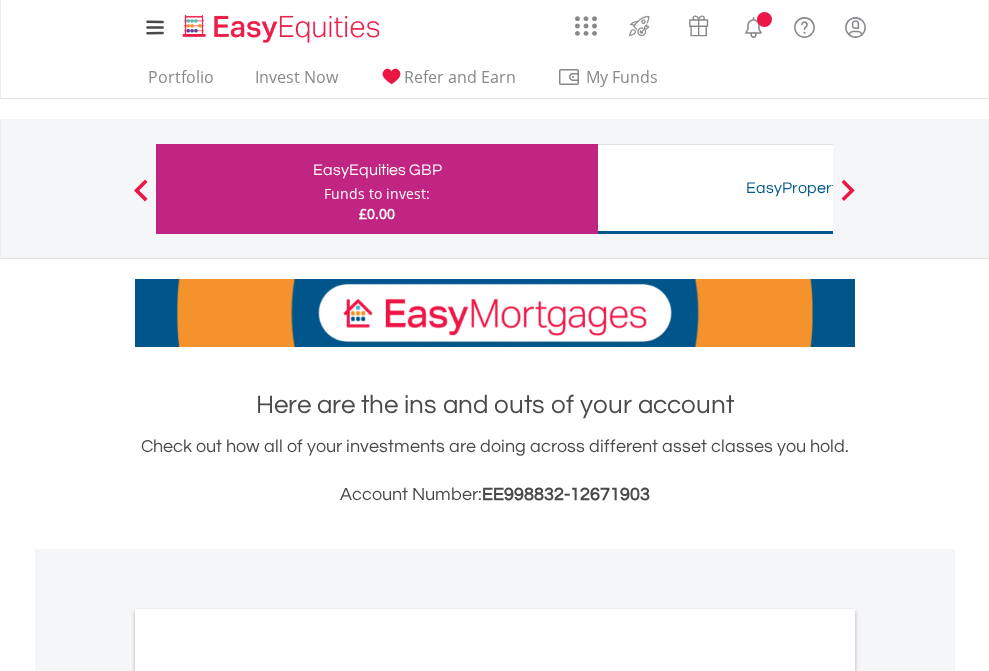 scroll, scrollTop: 0, scrollLeft: 0, axis: both 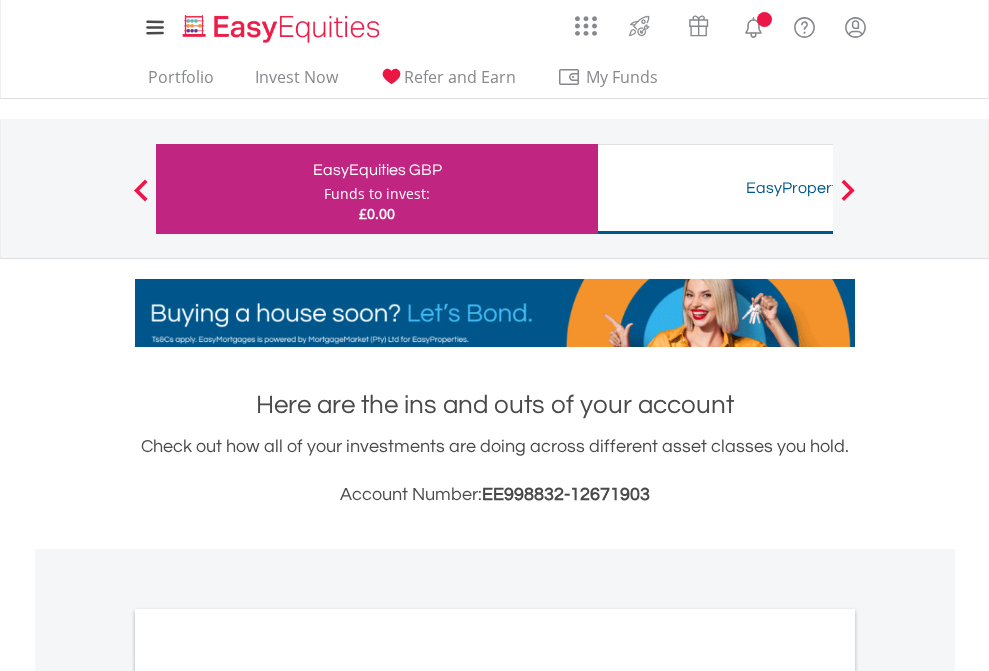 click on "All Holdings" at bounding box center (268, 1096) 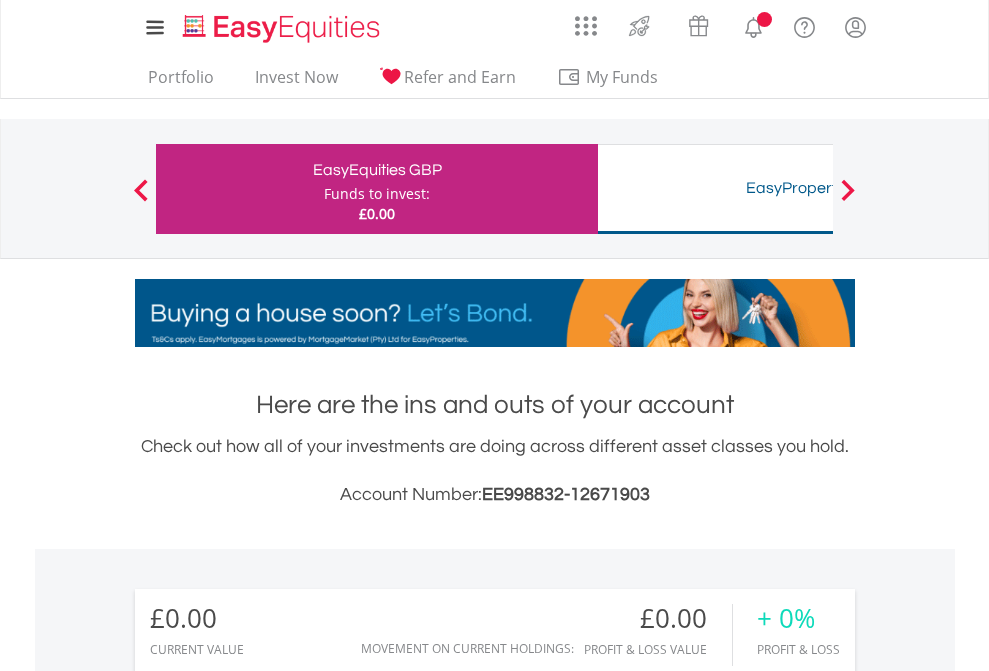scroll, scrollTop: 1486, scrollLeft: 0, axis: vertical 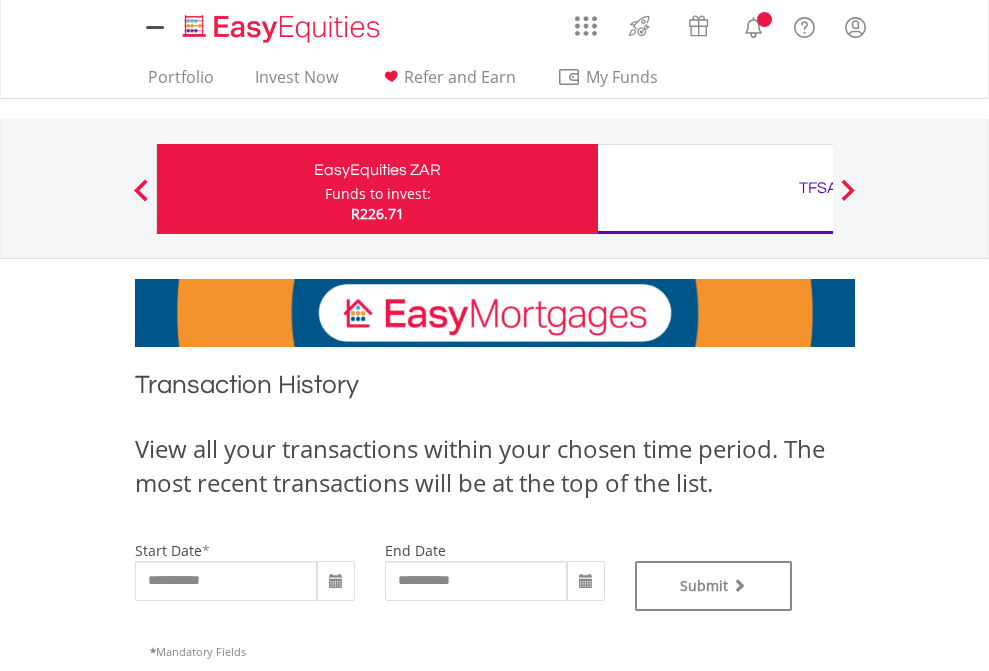 type on "**********" 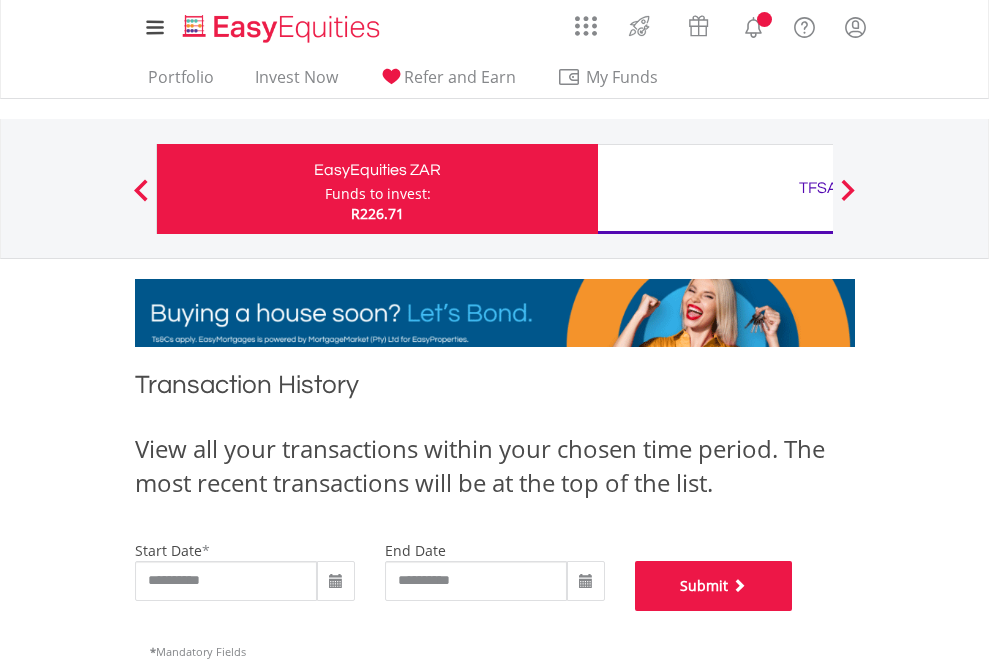 click on "Submit" at bounding box center [714, 586] 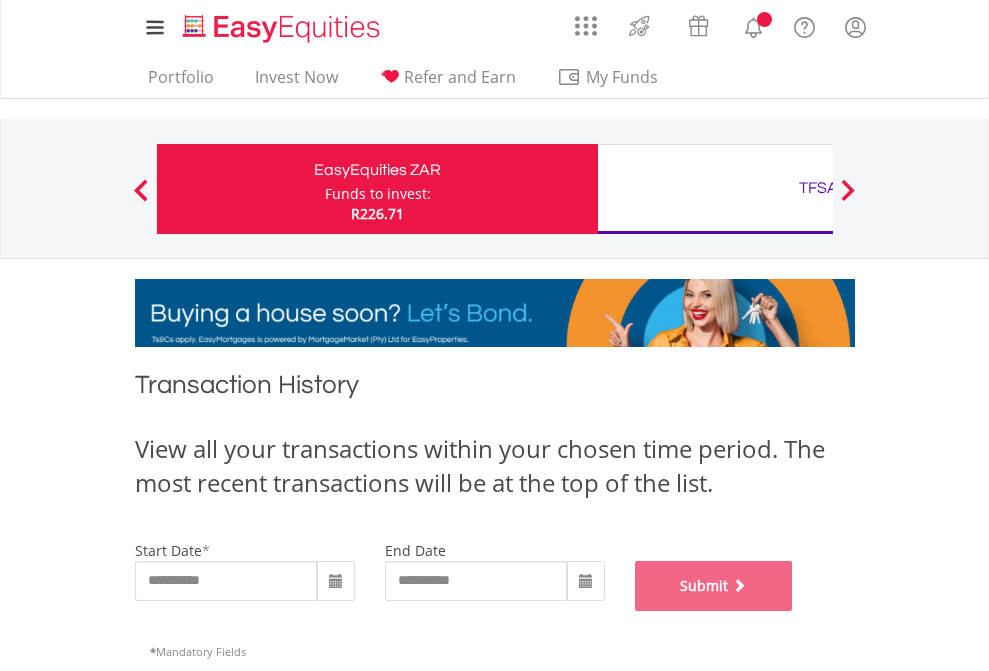 scroll, scrollTop: 811, scrollLeft: 0, axis: vertical 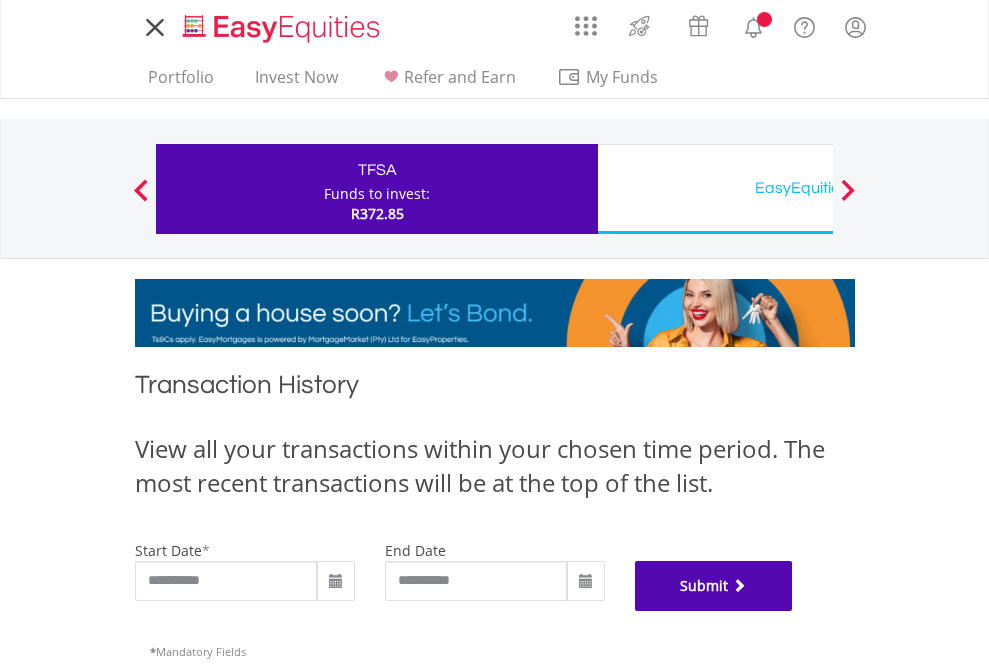 click on "Submit" at bounding box center (714, 586) 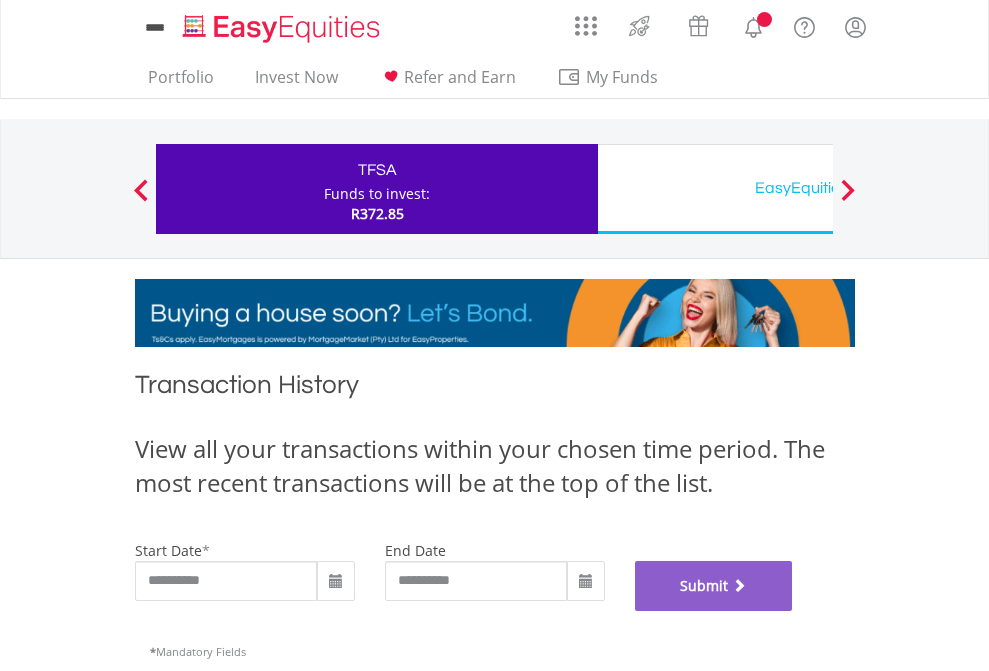scroll, scrollTop: 811, scrollLeft: 0, axis: vertical 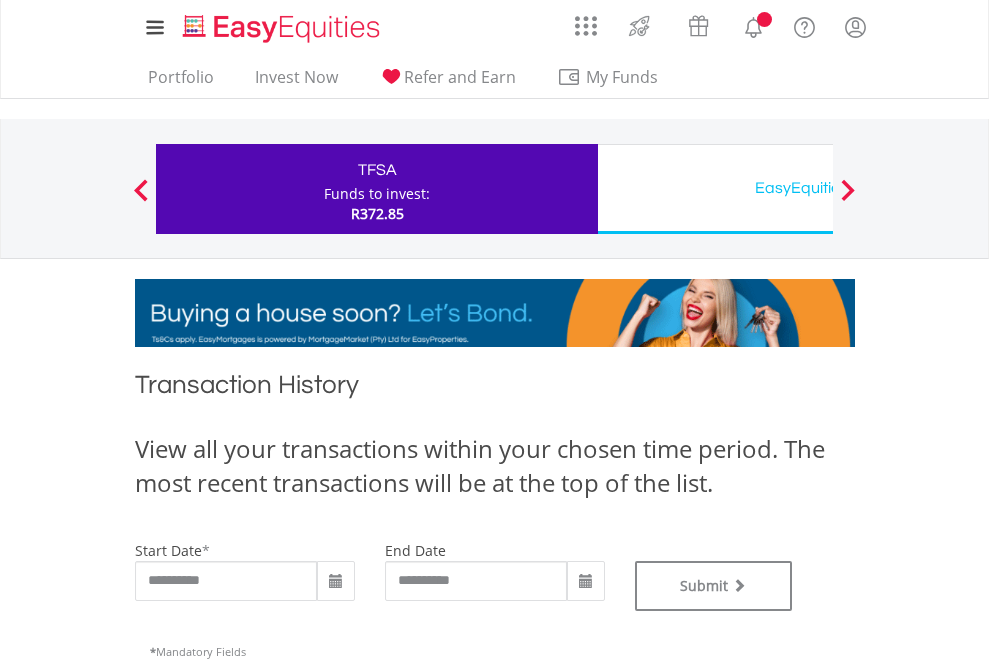 click on "EasyEquities USD" at bounding box center [818, 188] 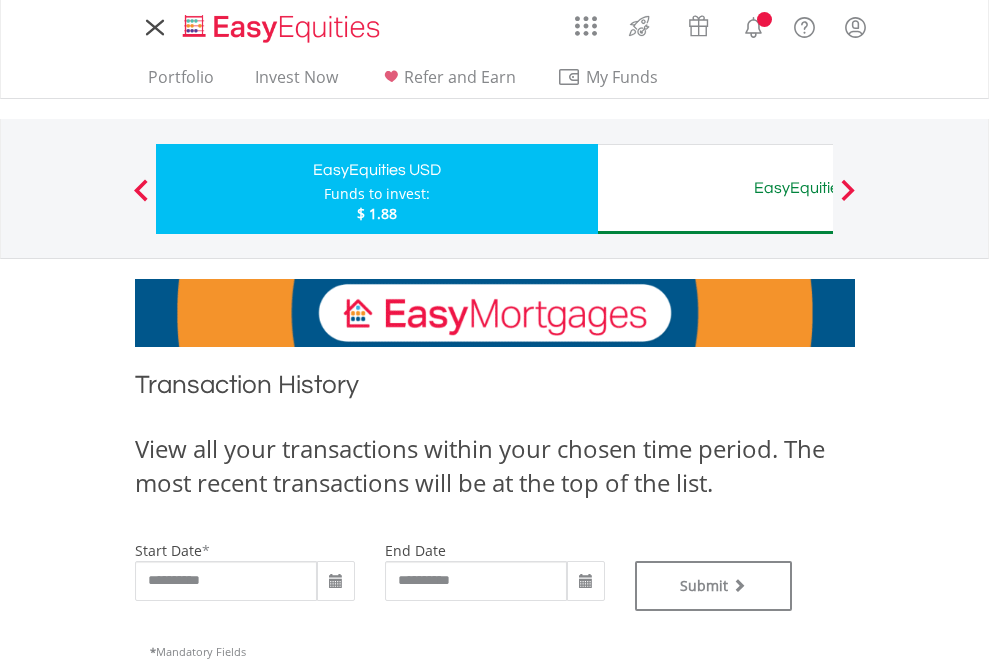 type on "**********" 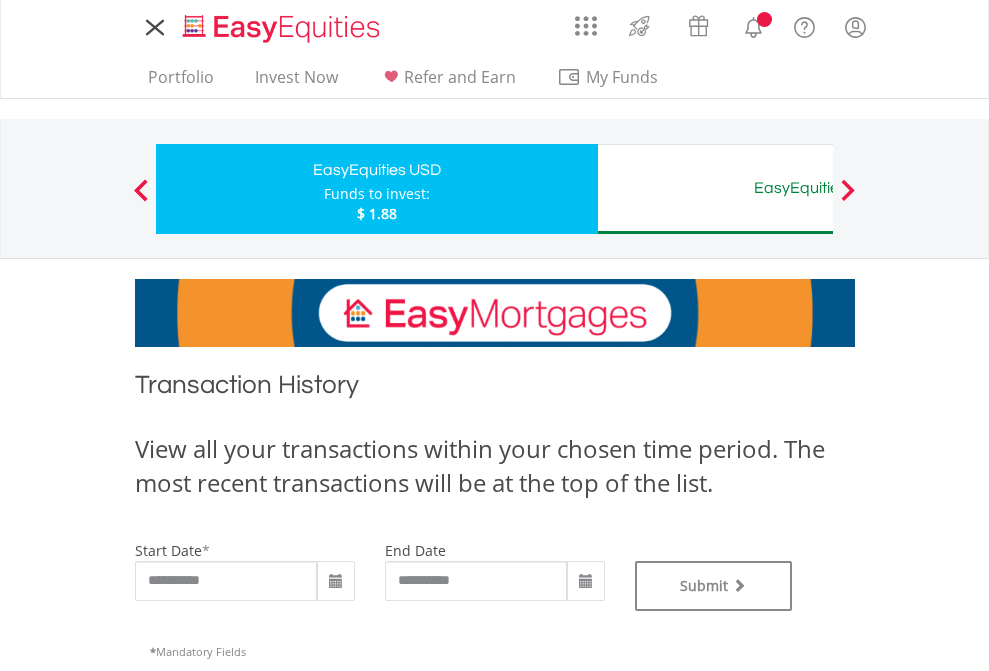 scroll, scrollTop: 0, scrollLeft: 0, axis: both 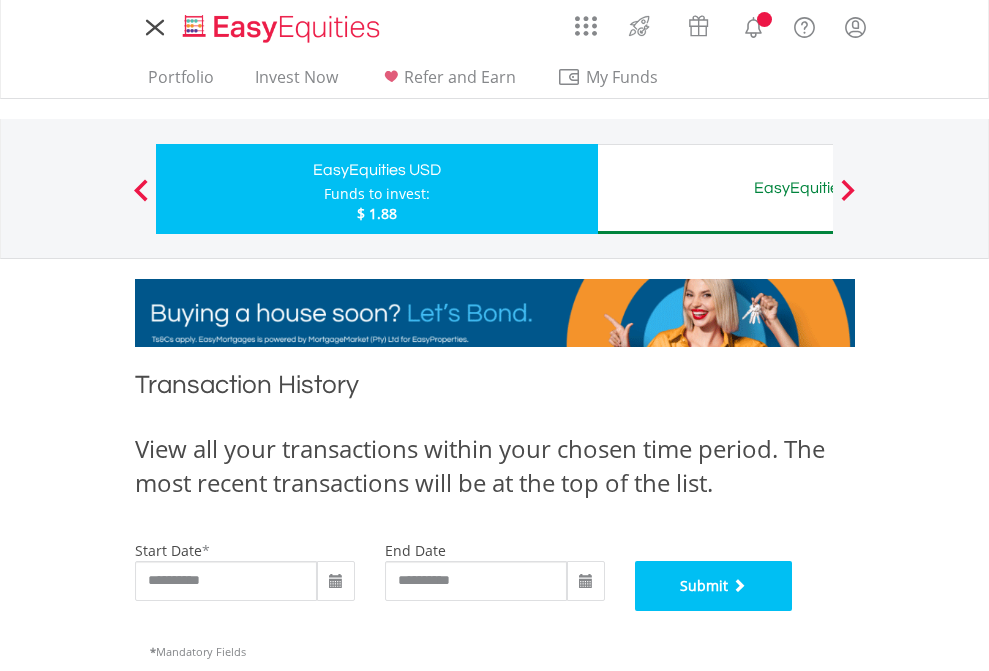 click on "Submit" at bounding box center [714, 586] 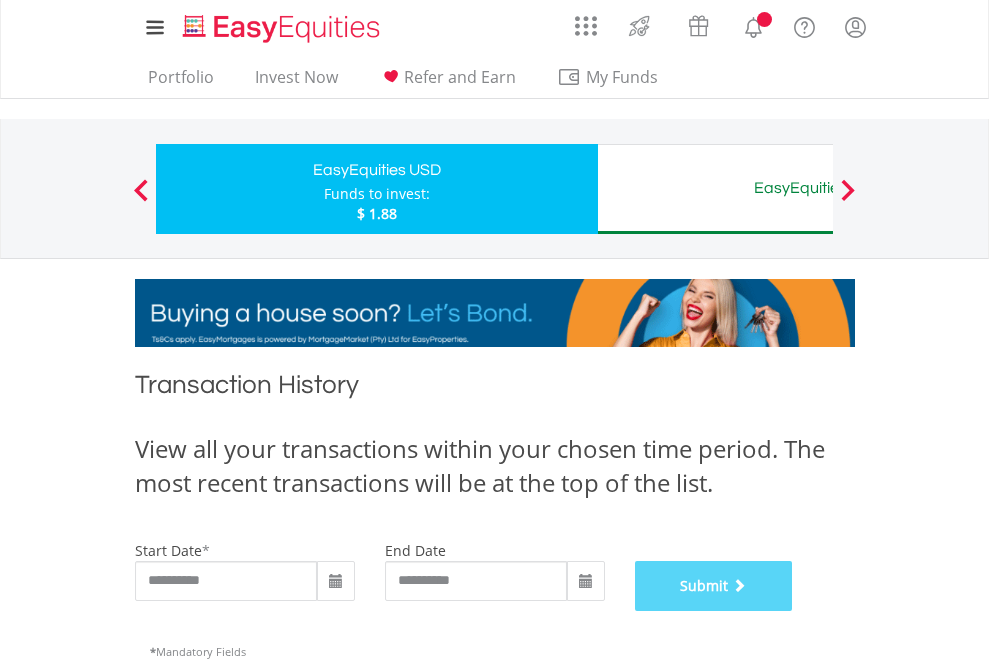 scroll, scrollTop: 811, scrollLeft: 0, axis: vertical 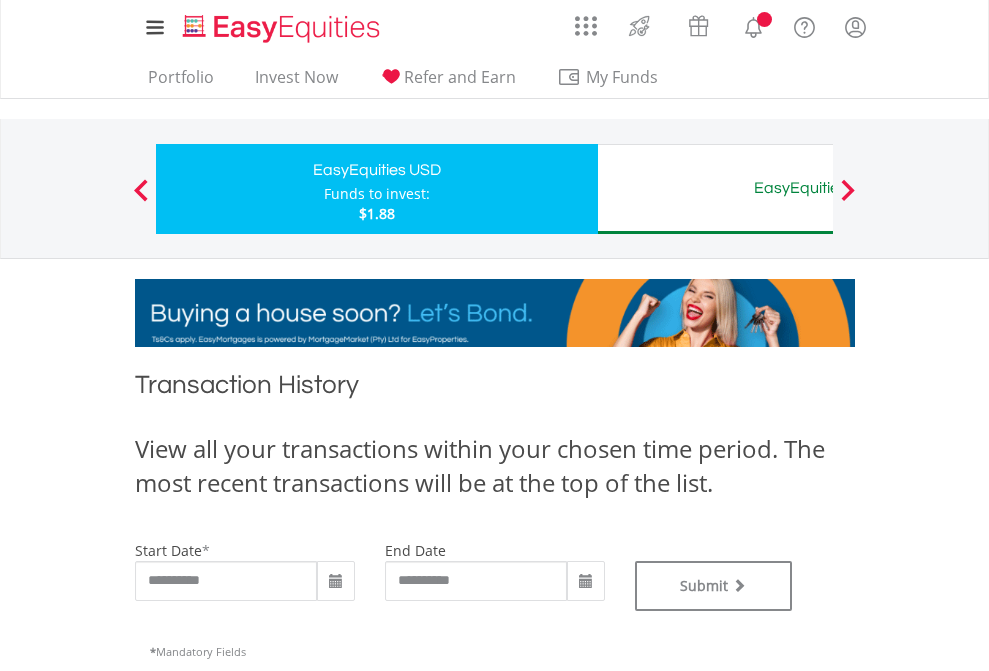 click on "EasyEquities AUD" at bounding box center (818, 188) 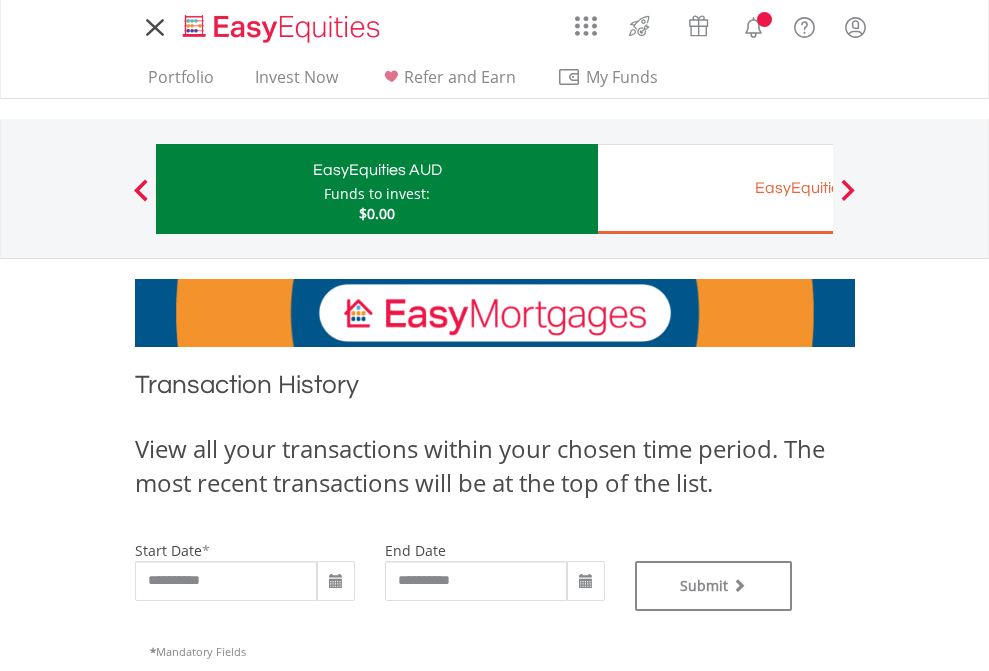 scroll, scrollTop: 0, scrollLeft: 0, axis: both 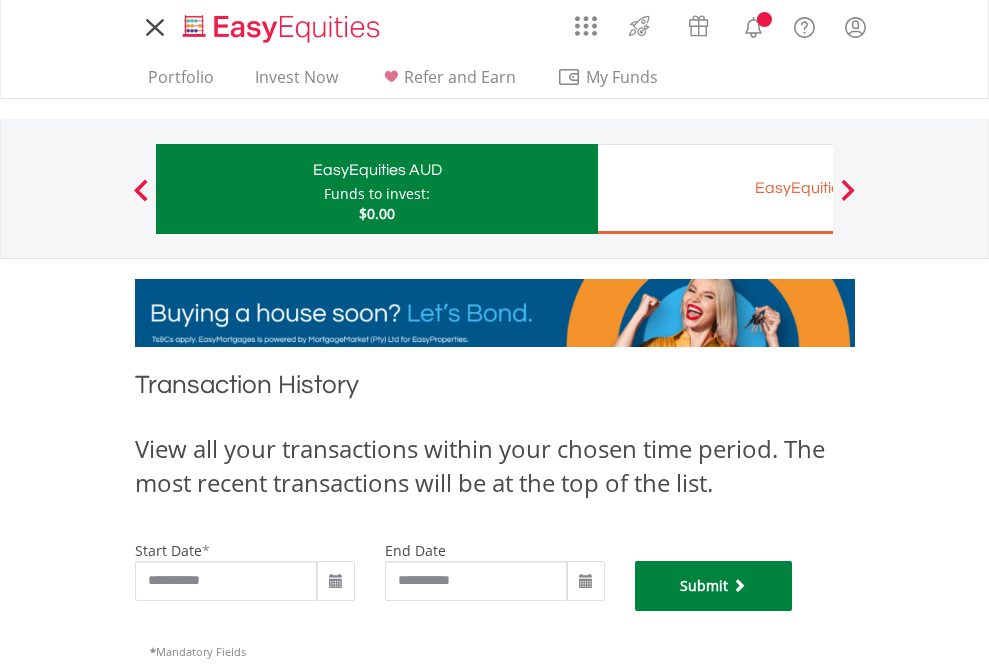 click on "Submit" at bounding box center [714, 586] 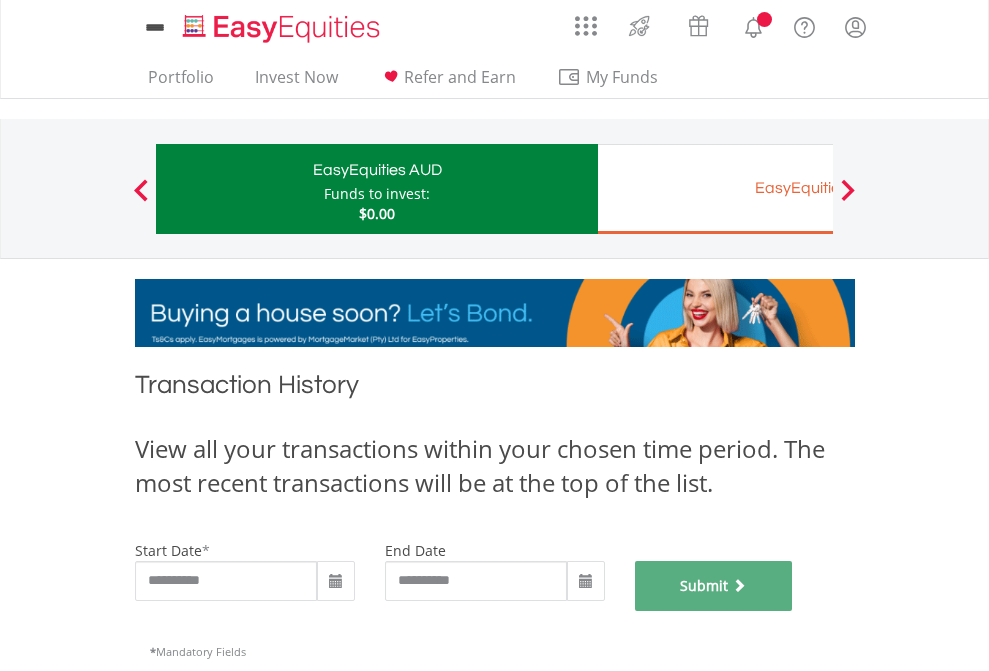 scroll, scrollTop: 811, scrollLeft: 0, axis: vertical 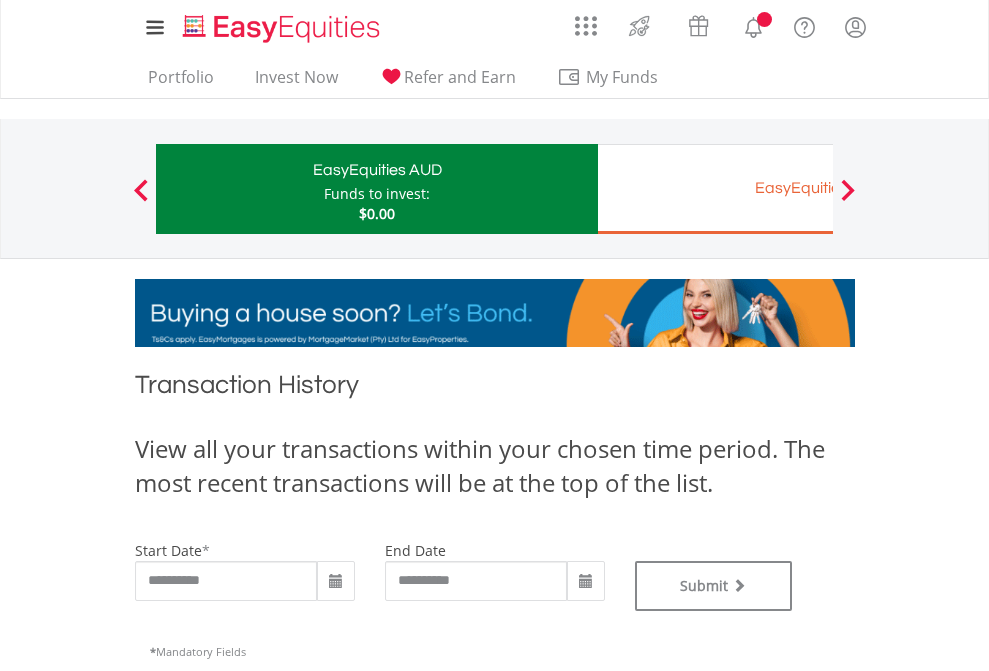 click on "EasyEquities EUR" at bounding box center (818, 188) 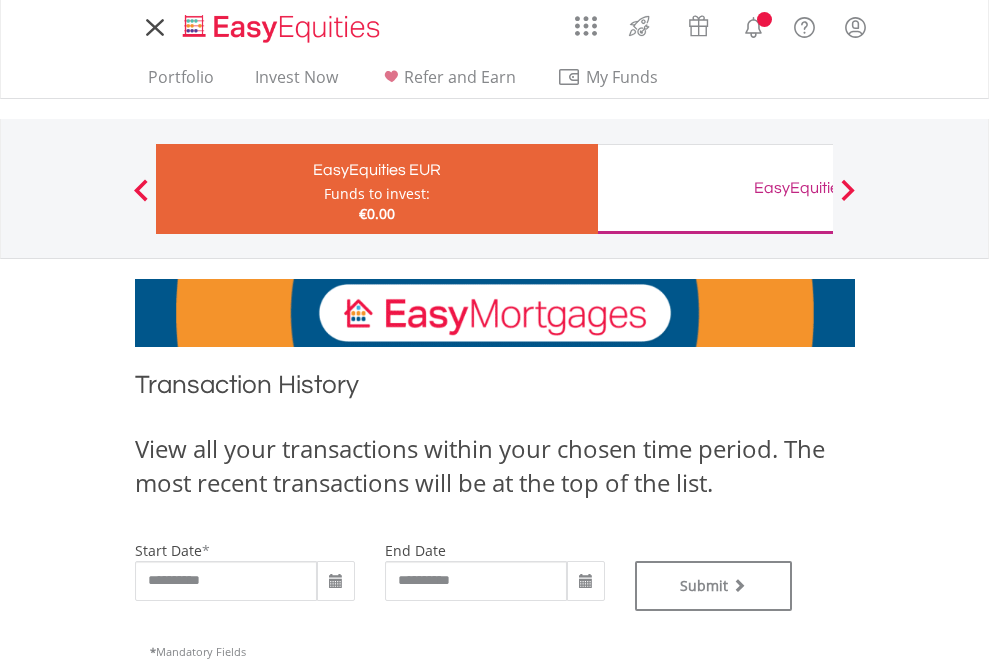 scroll, scrollTop: 0, scrollLeft: 0, axis: both 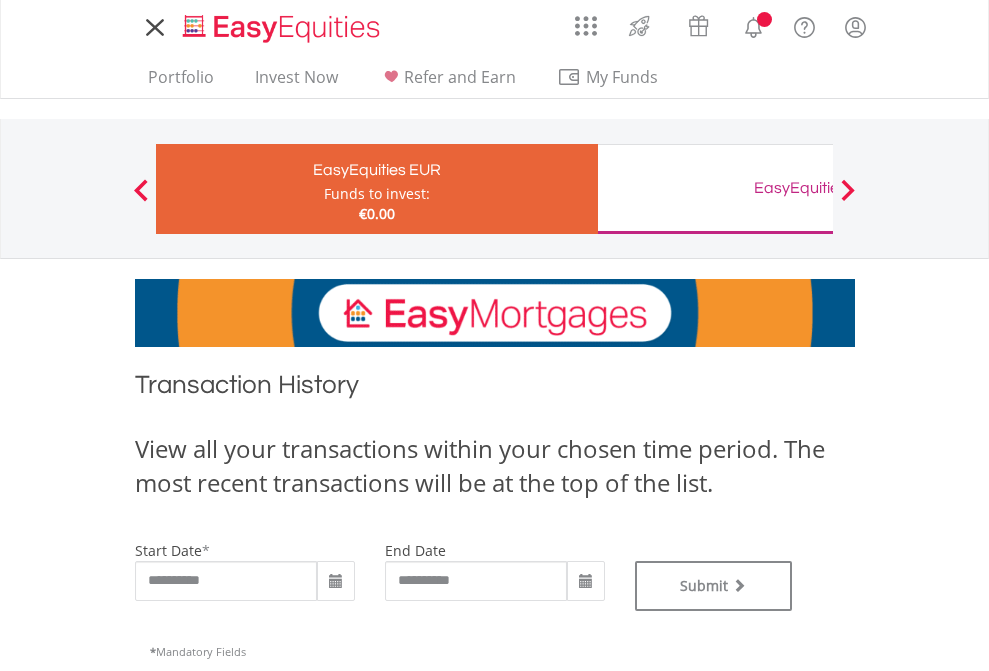 type on "**********" 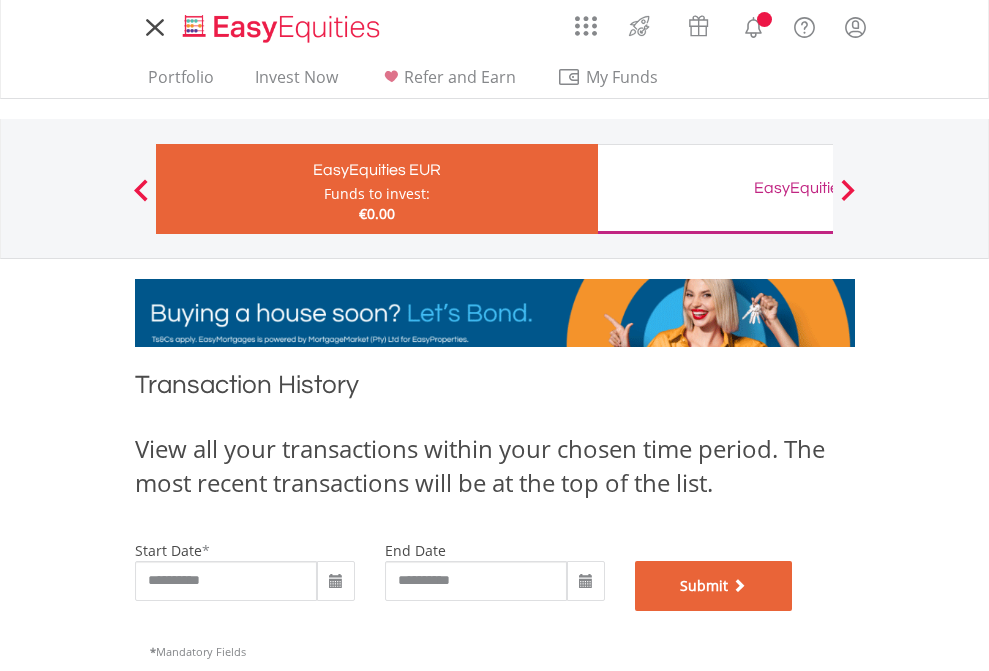 click on "Submit" at bounding box center [714, 586] 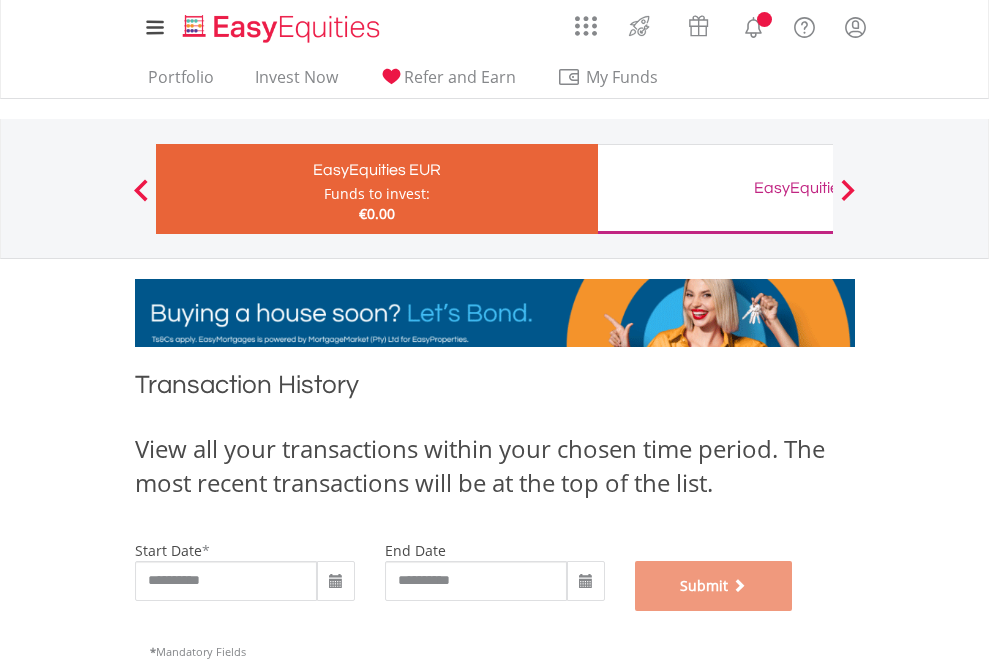 scroll, scrollTop: 811, scrollLeft: 0, axis: vertical 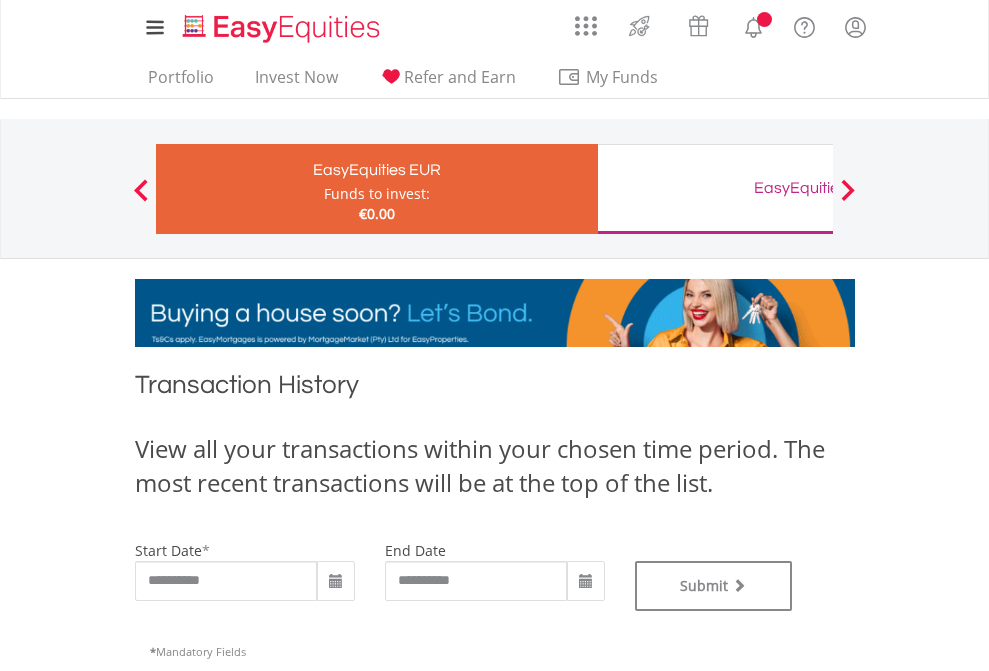 click on "EasyEquities GBP" at bounding box center [818, 188] 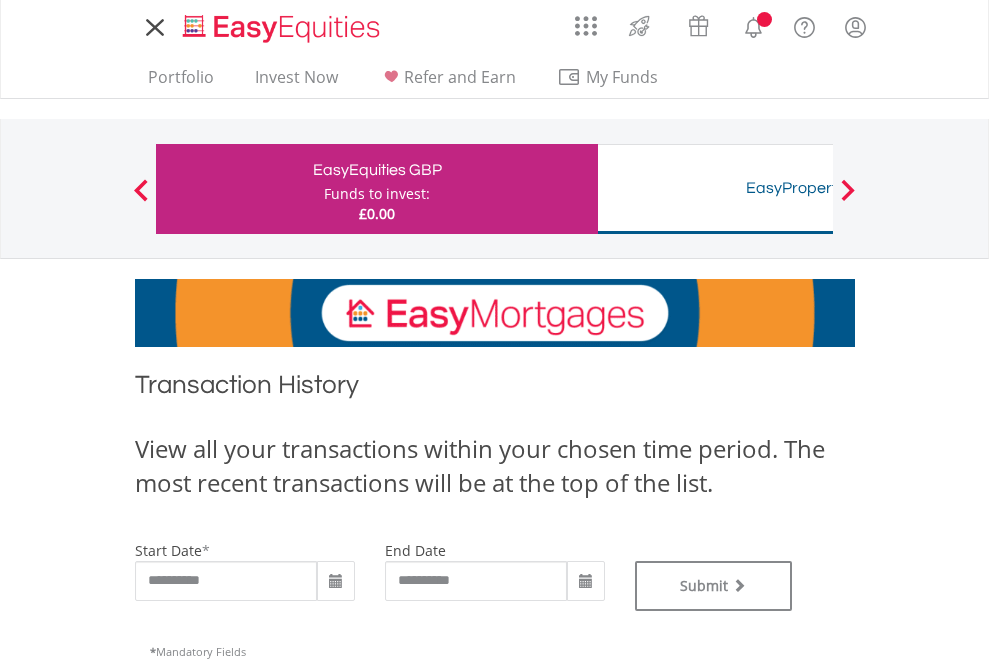 scroll, scrollTop: 0, scrollLeft: 0, axis: both 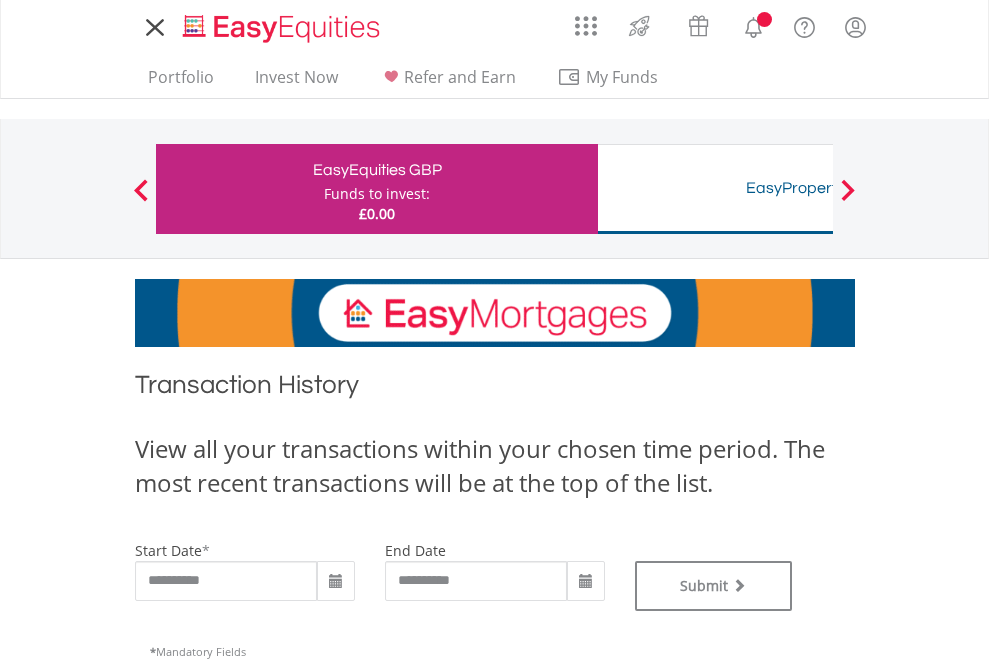 type on "**********" 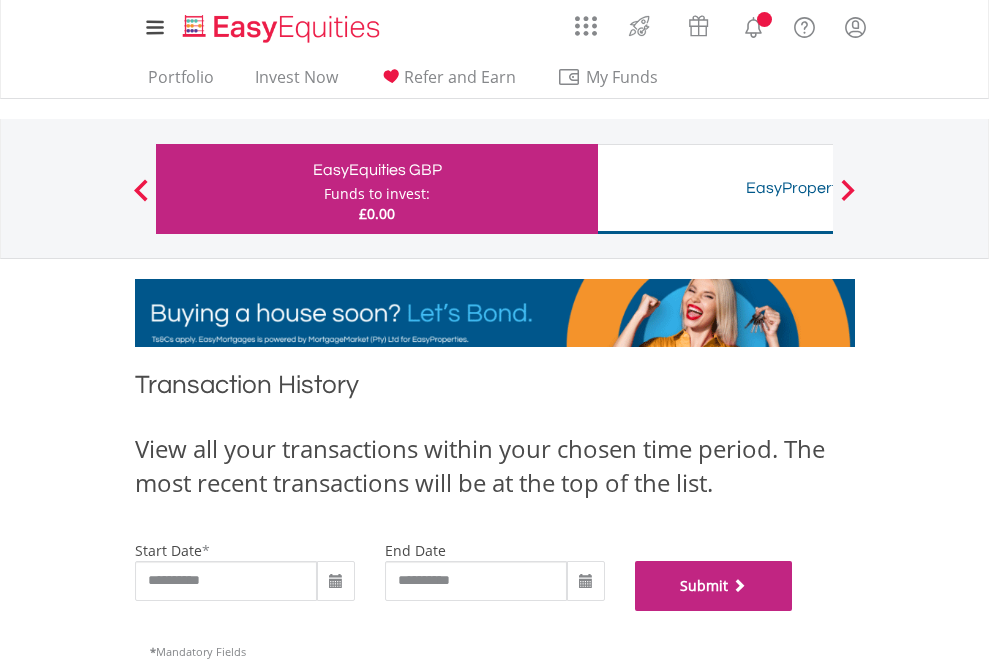 click on "Submit" at bounding box center [714, 586] 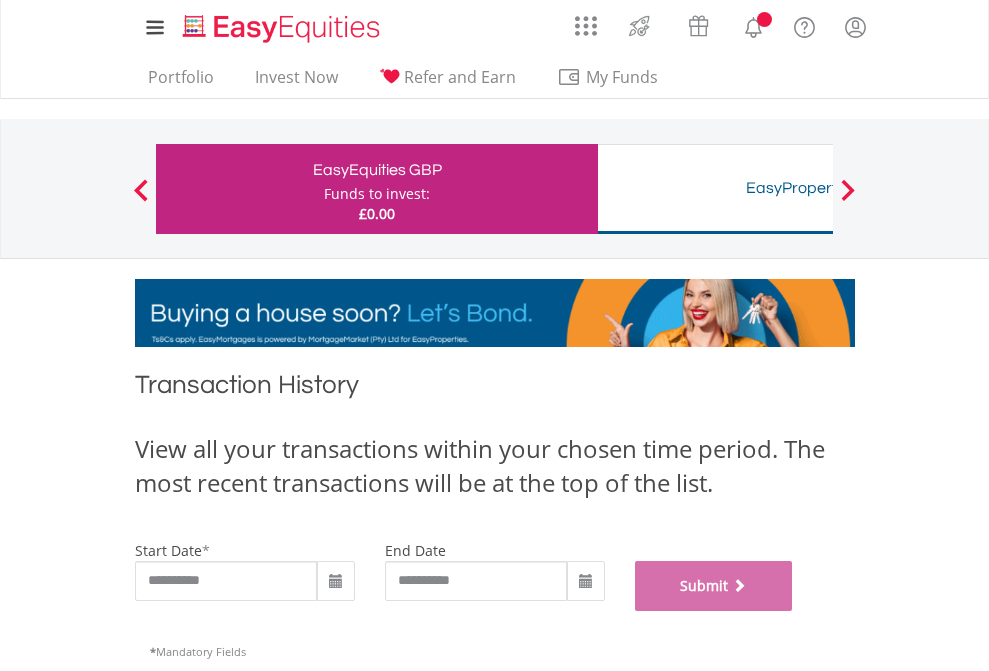 scroll, scrollTop: 811, scrollLeft: 0, axis: vertical 